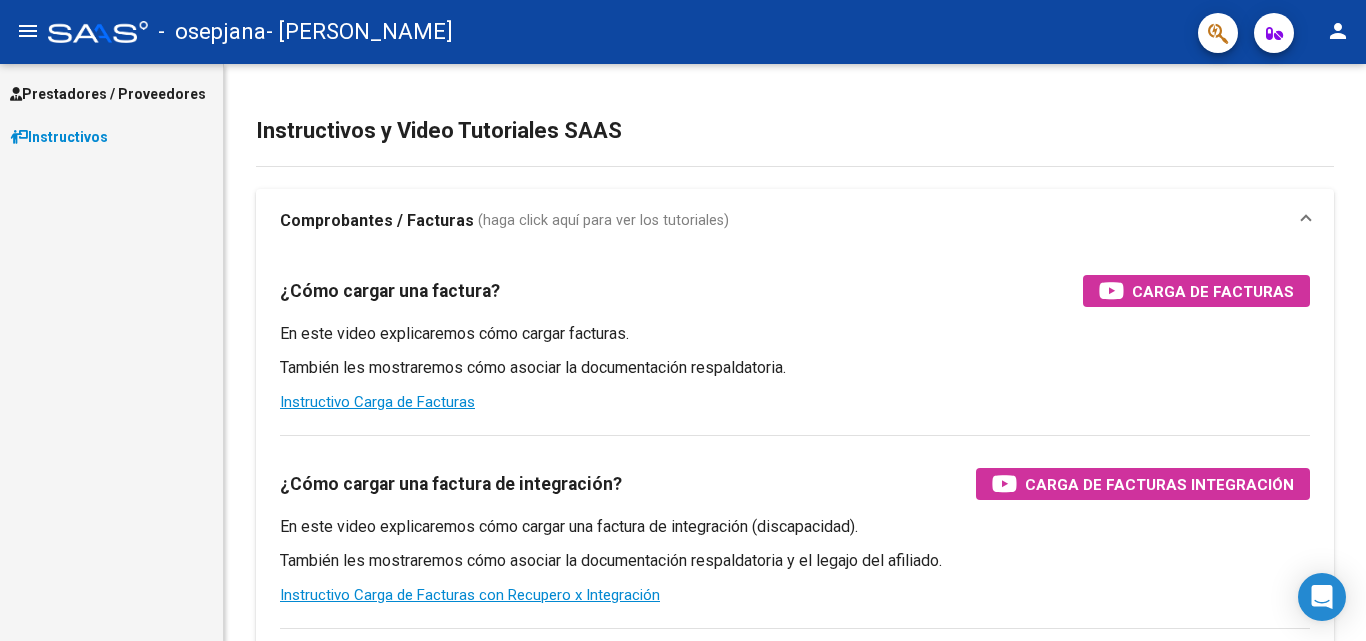 scroll, scrollTop: 0, scrollLeft: 0, axis: both 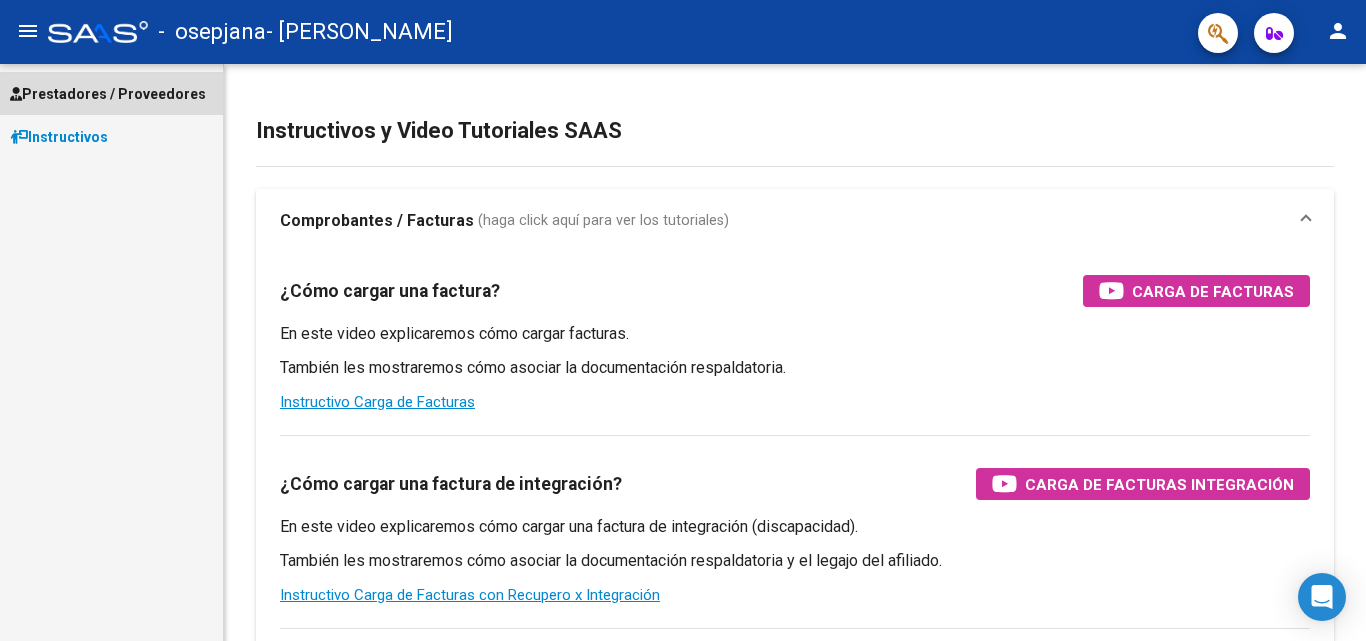 click on "Prestadores / Proveedores" at bounding box center [108, 94] 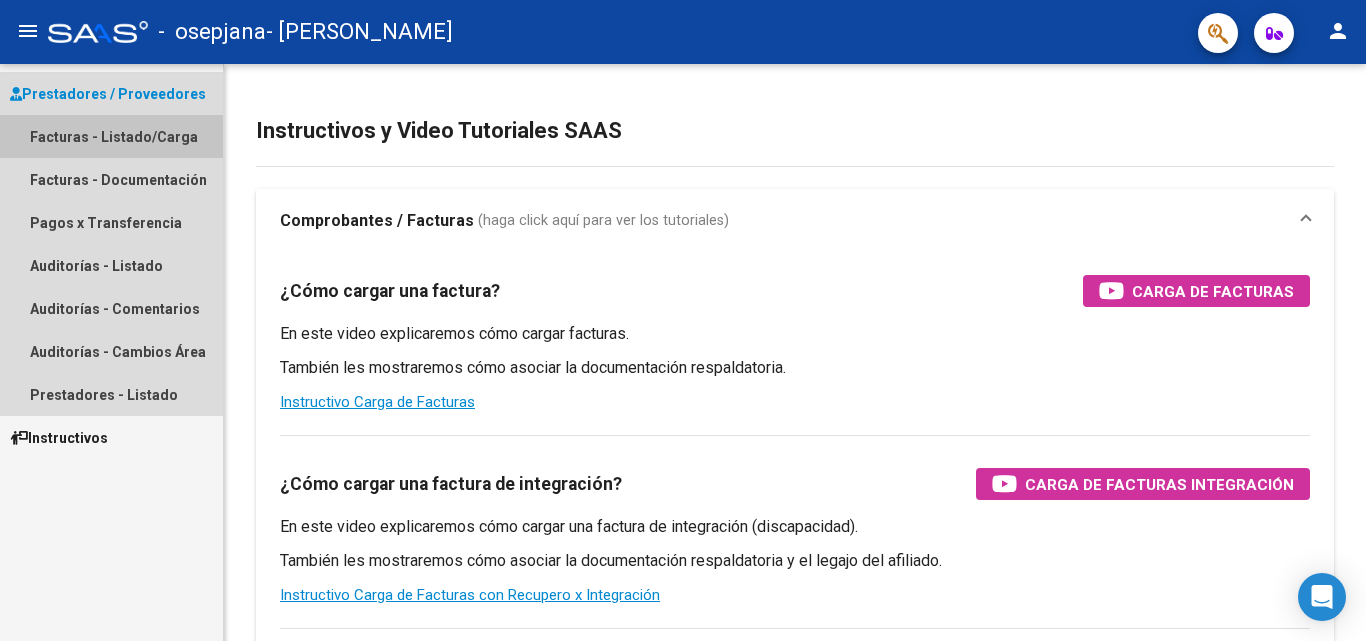 click on "Facturas - Listado/Carga" at bounding box center (111, 136) 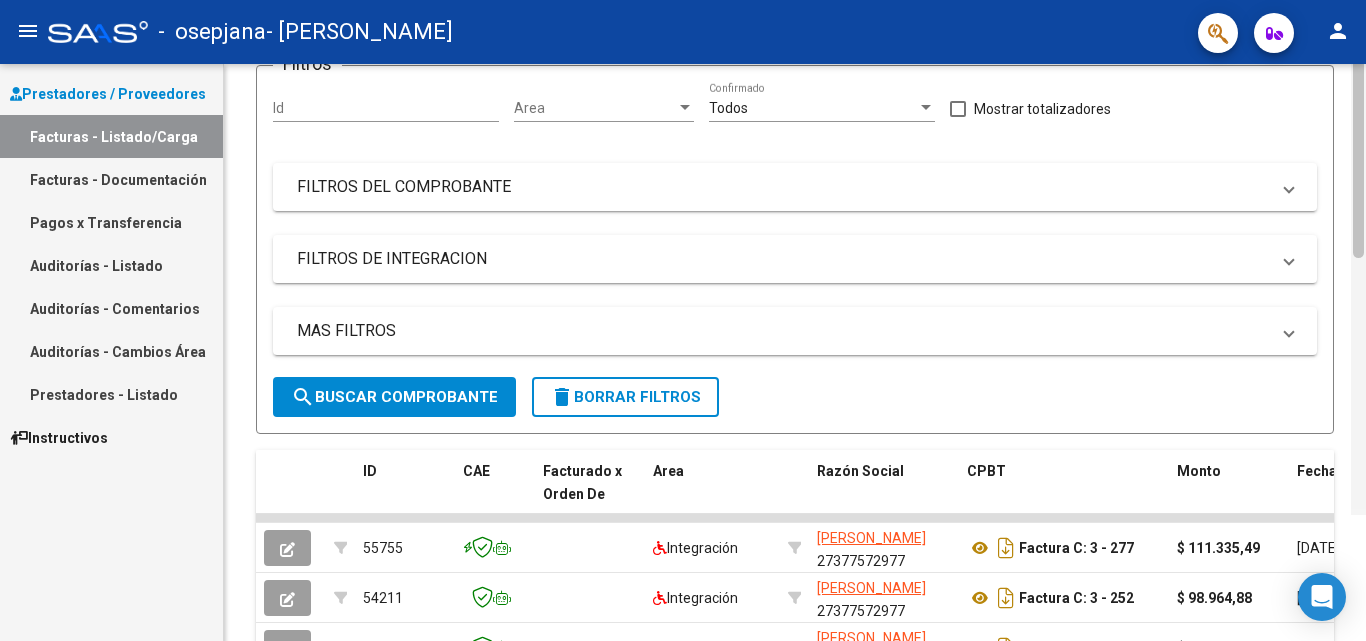 scroll, scrollTop: 40, scrollLeft: 0, axis: vertical 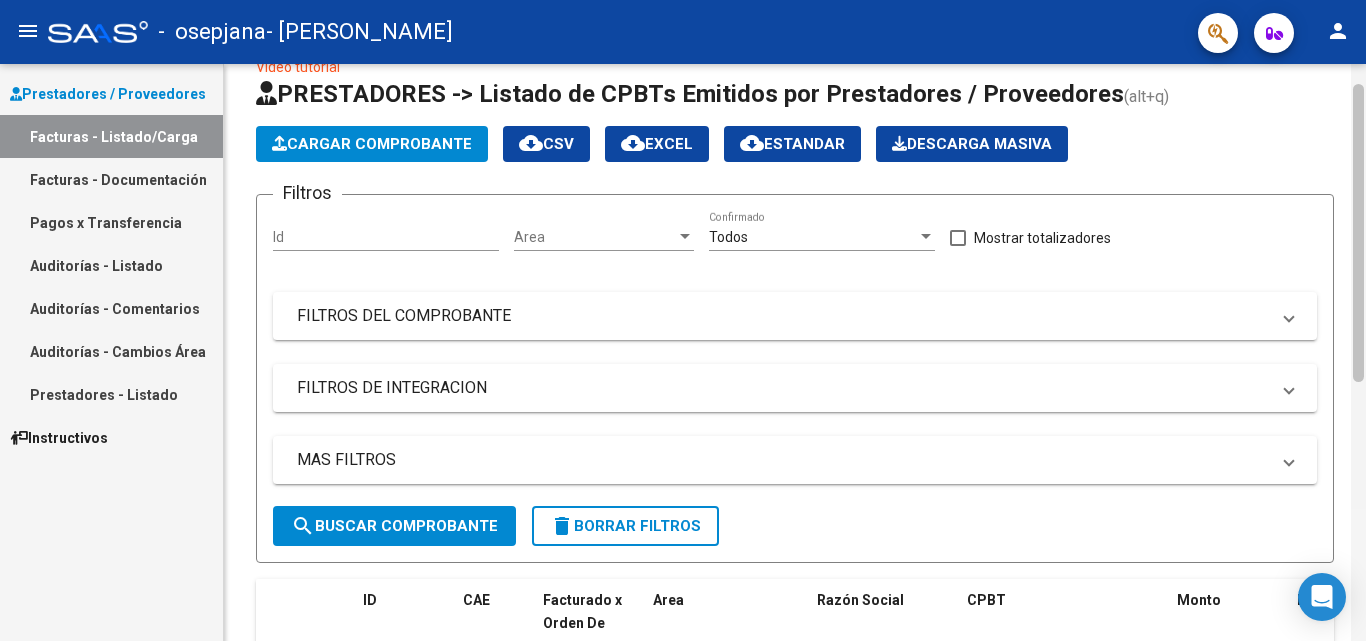 drag, startPoint x: 1361, startPoint y: 200, endPoint x: 1365, endPoint y: 227, distance: 27.294687 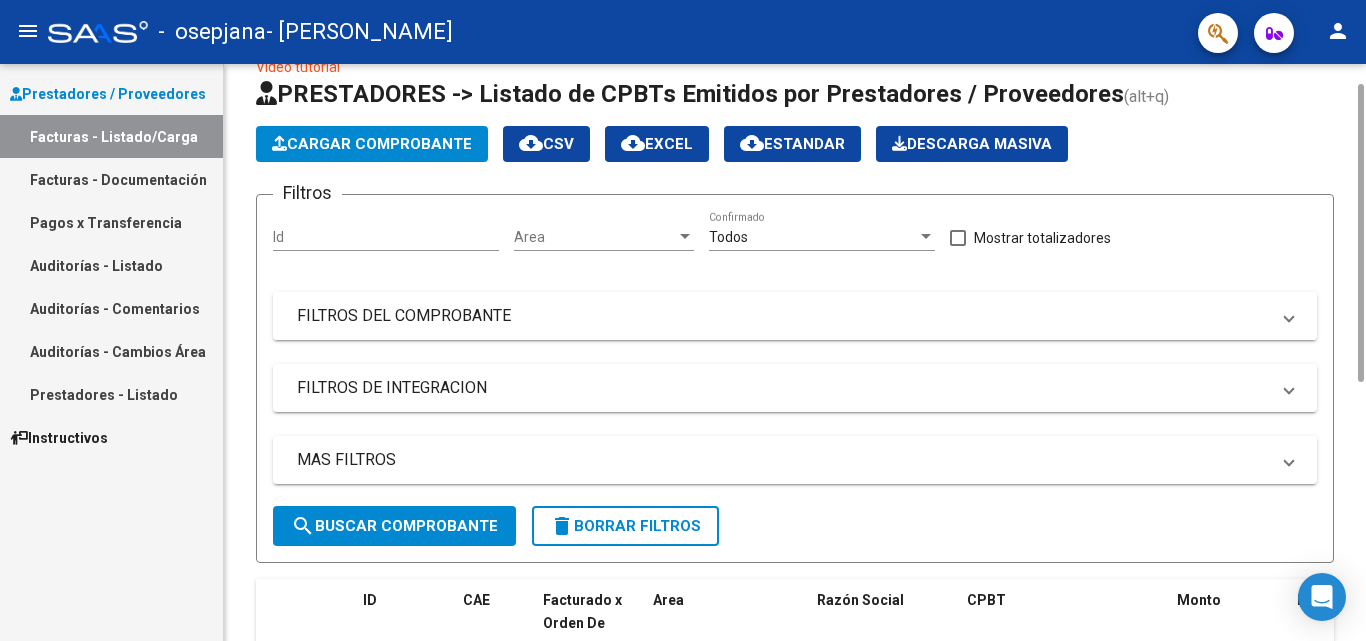 click on "FILTROS DEL COMPROBANTE" at bounding box center [783, 316] 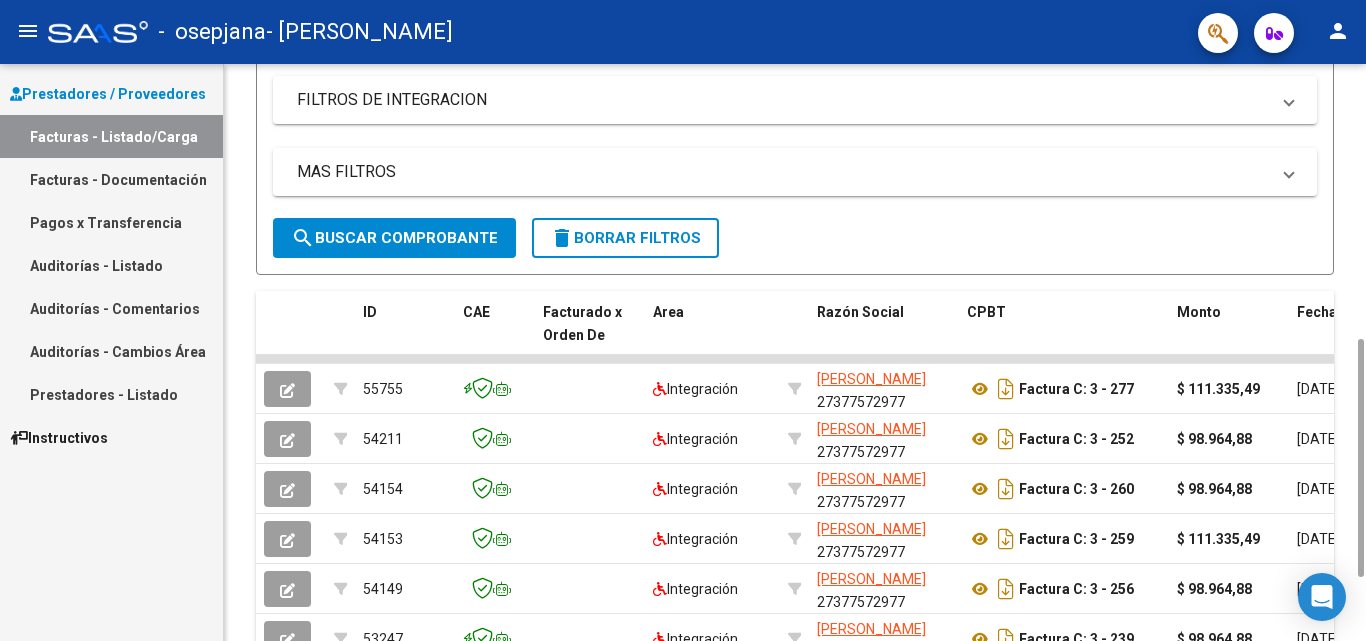 scroll, scrollTop: 651, scrollLeft: 0, axis: vertical 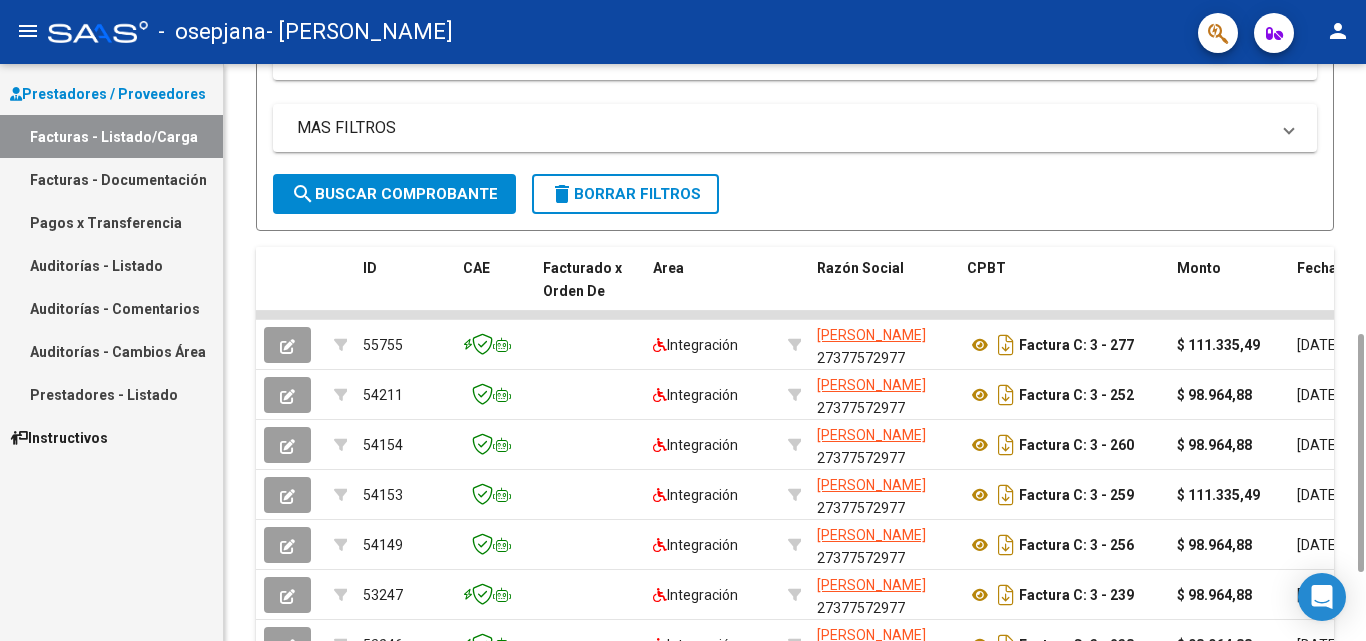 drag, startPoint x: 1357, startPoint y: 363, endPoint x: 1365, endPoint y: 680, distance: 317.10092 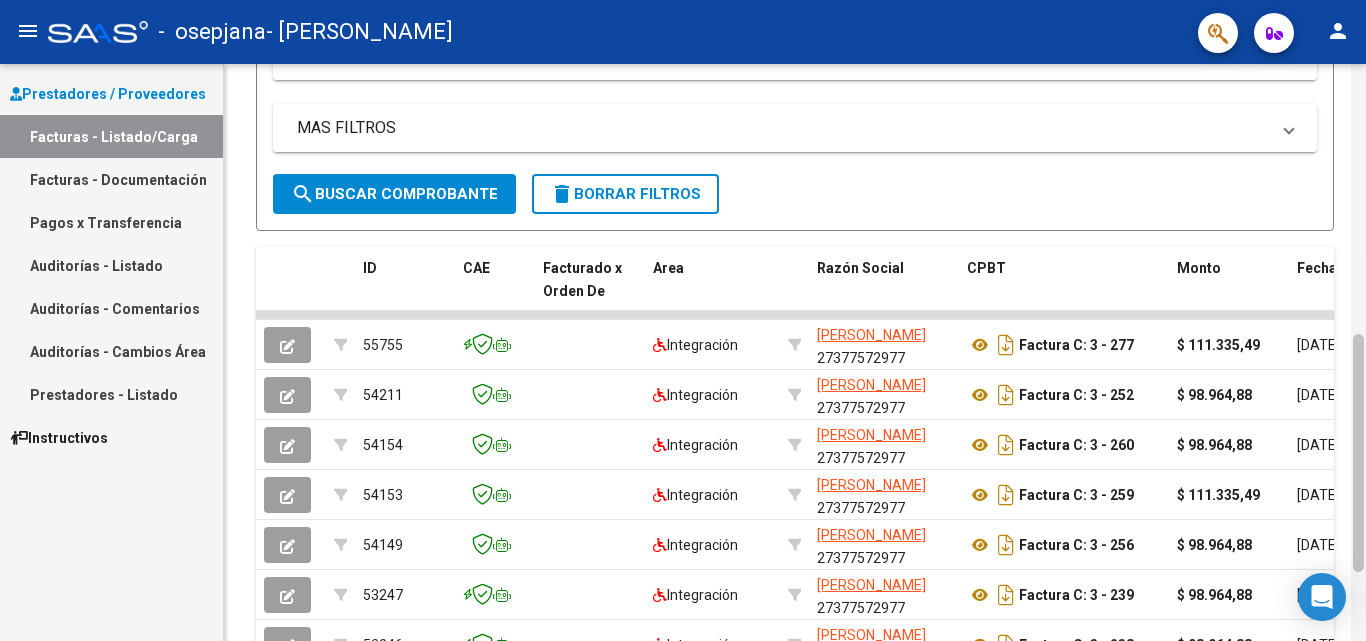 scroll, scrollTop: 817, scrollLeft: 0, axis: vertical 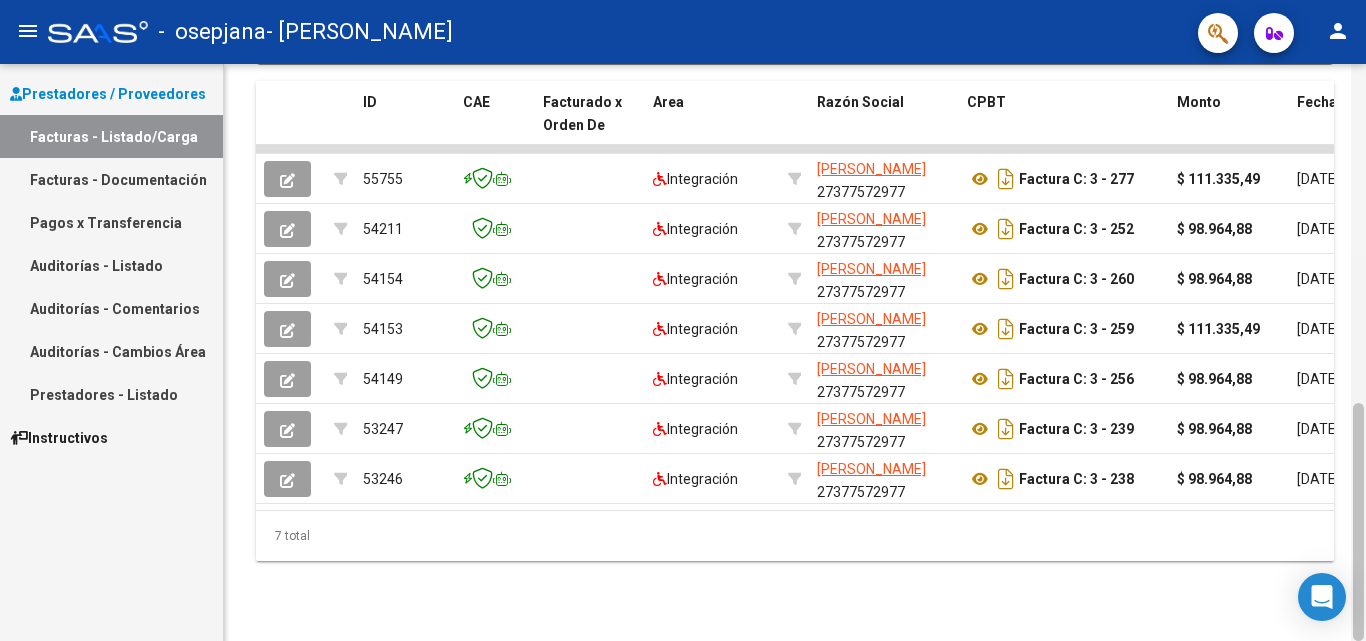 drag, startPoint x: 1365, startPoint y: 398, endPoint x: 1353, endPoint y: 398, distance: 12 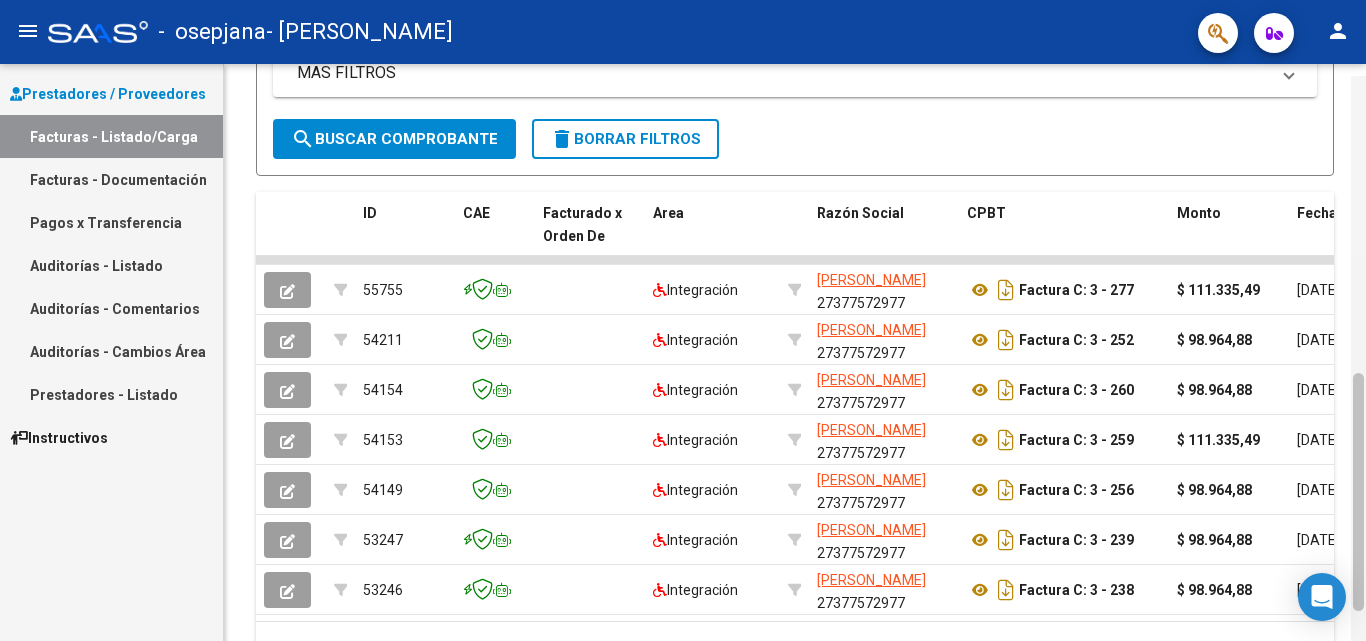 scroll, scrollTop: 721, scrollLeft: 0, axis: vertical 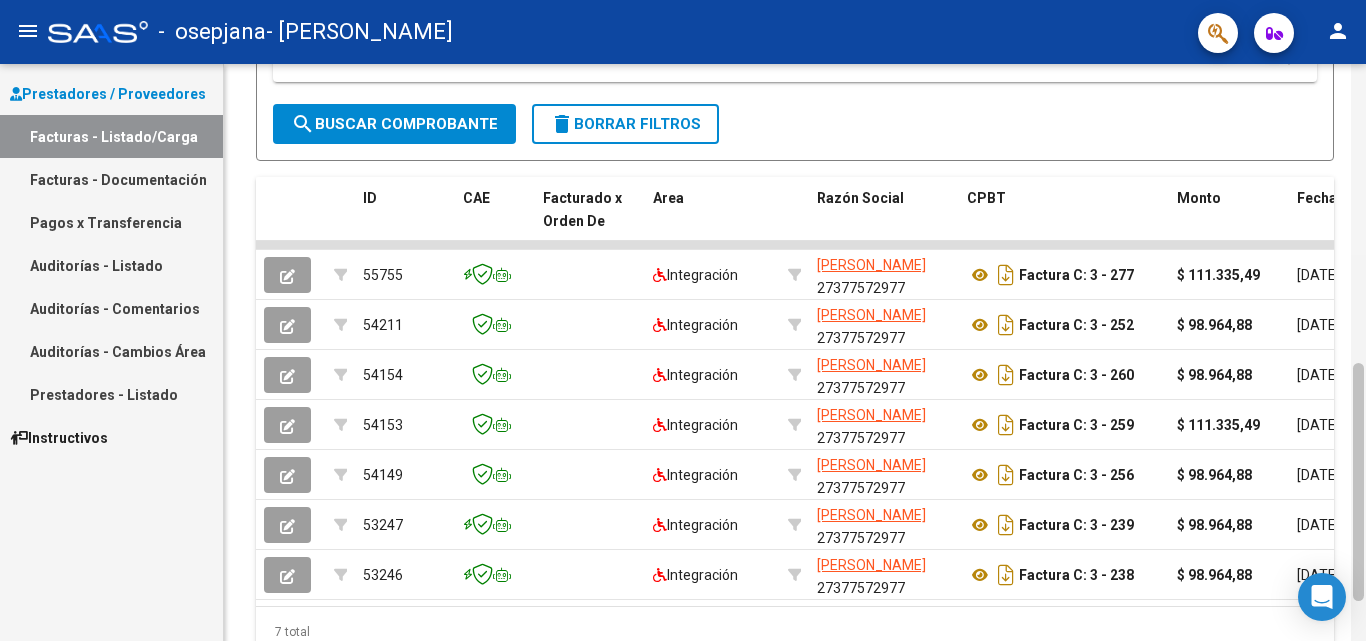 drag, startPoint x: 1358, startPoint y: 432, endPoint x: 1358, endPoint y: 392, distance: 40 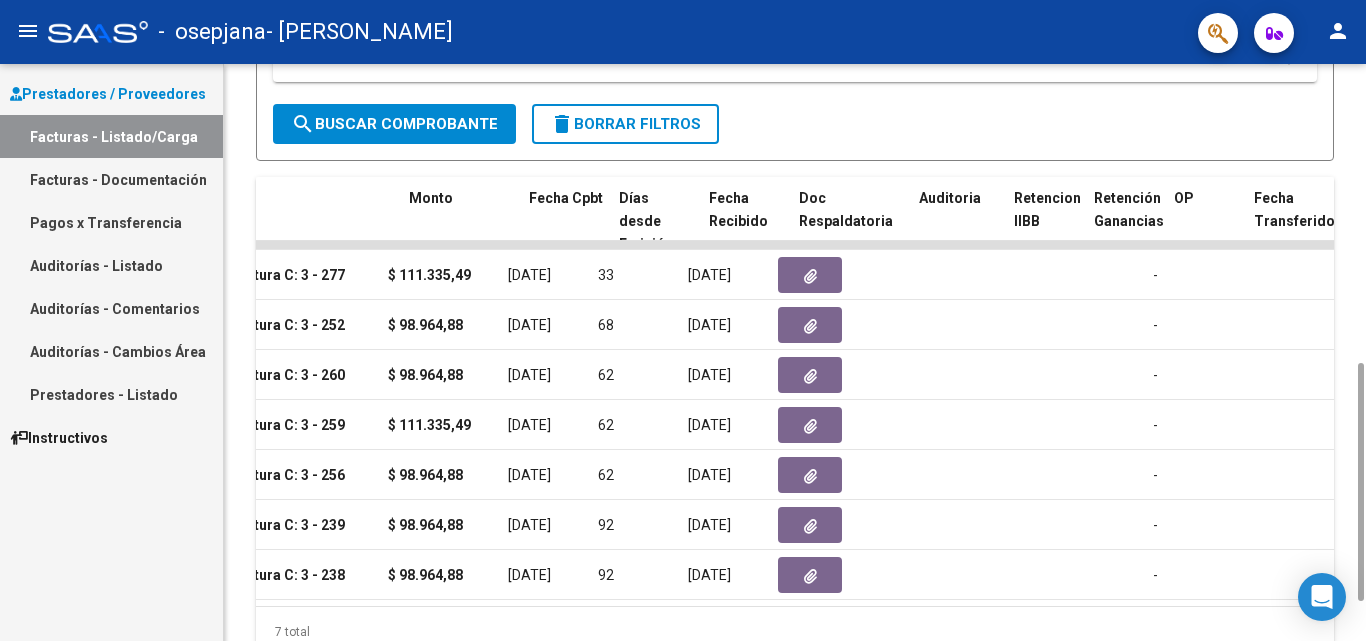 scroll, scrollTop: 0, scrollLeft: 0, axis: both 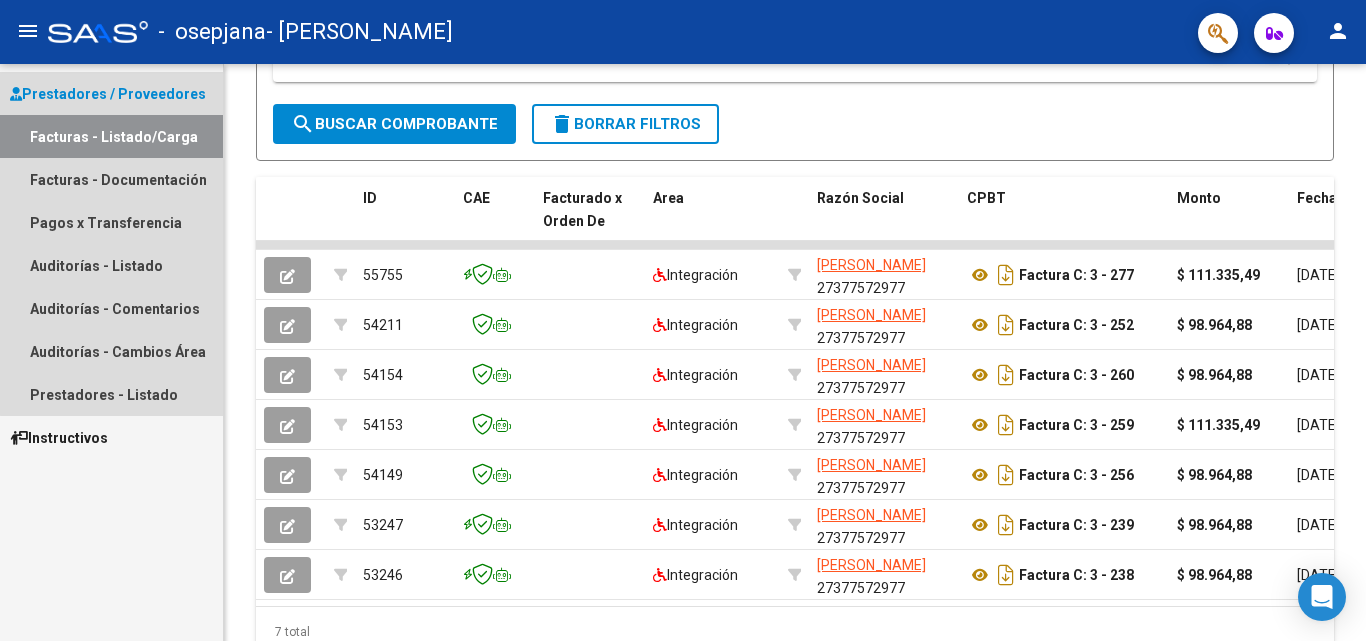 click on "Facturas - Listado/Carga" at bounding box center (111, 136) 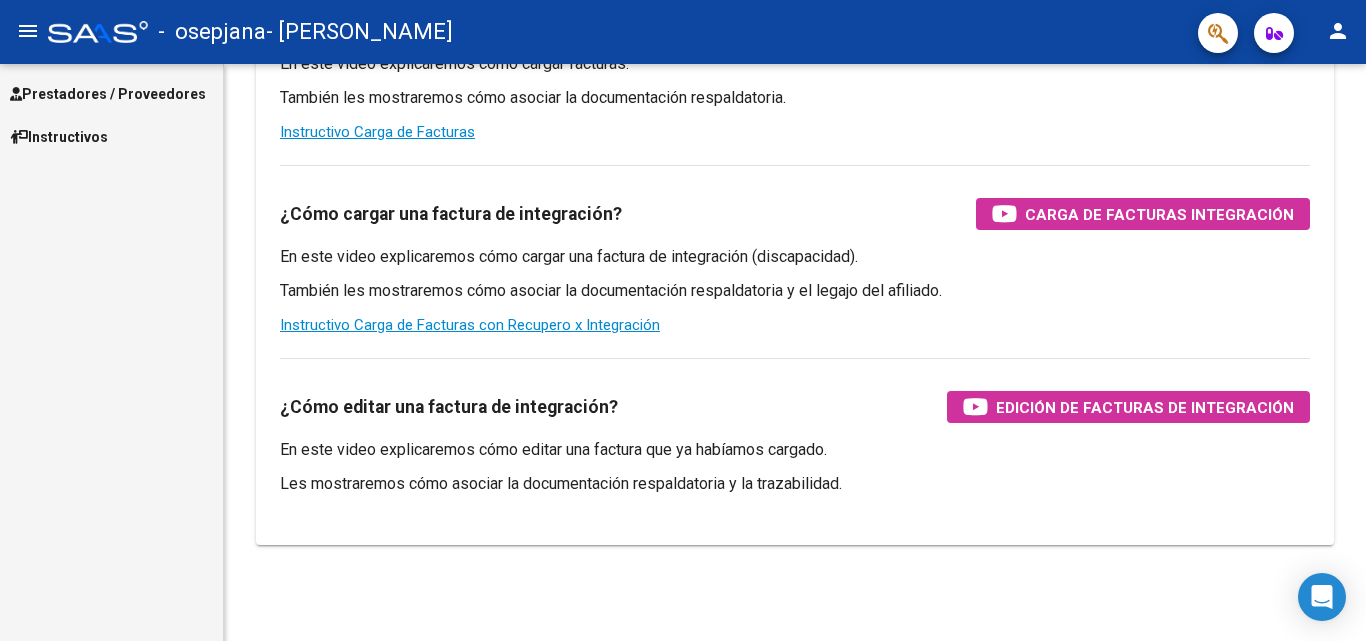 scroll, scrollTop: 0, scrollLeft: 0, axis: both 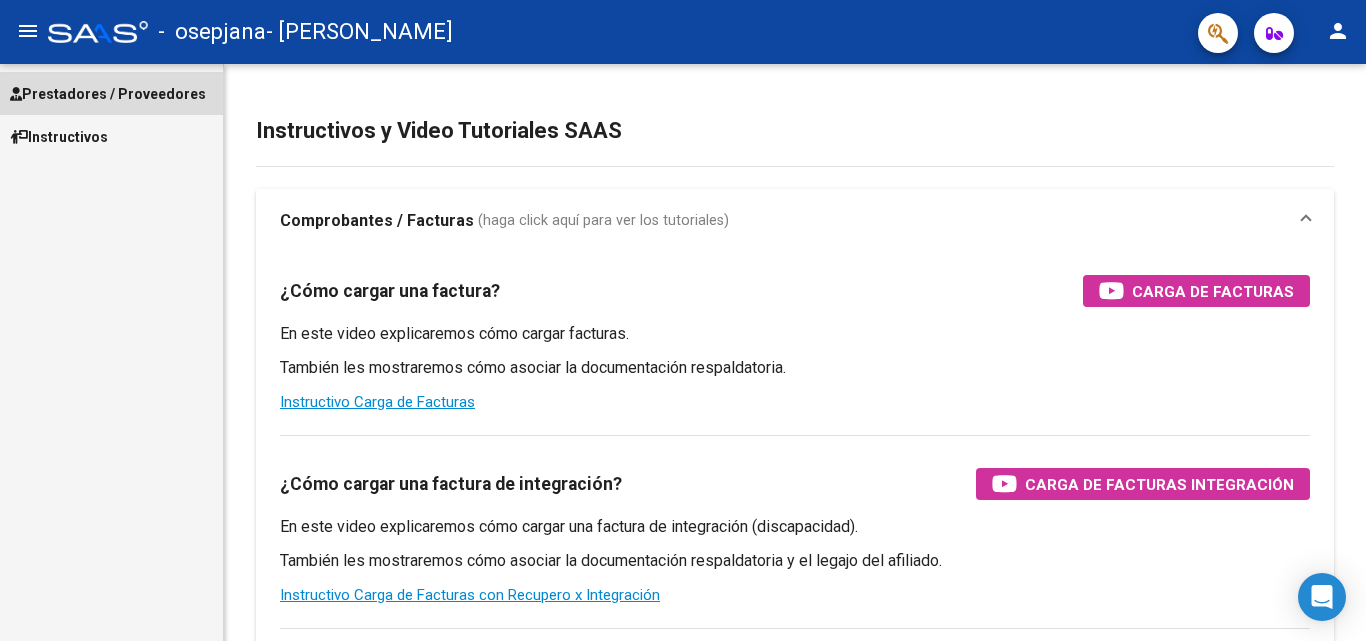 click on "Prestadores / Proveedores" at bounding box center (108, 94) 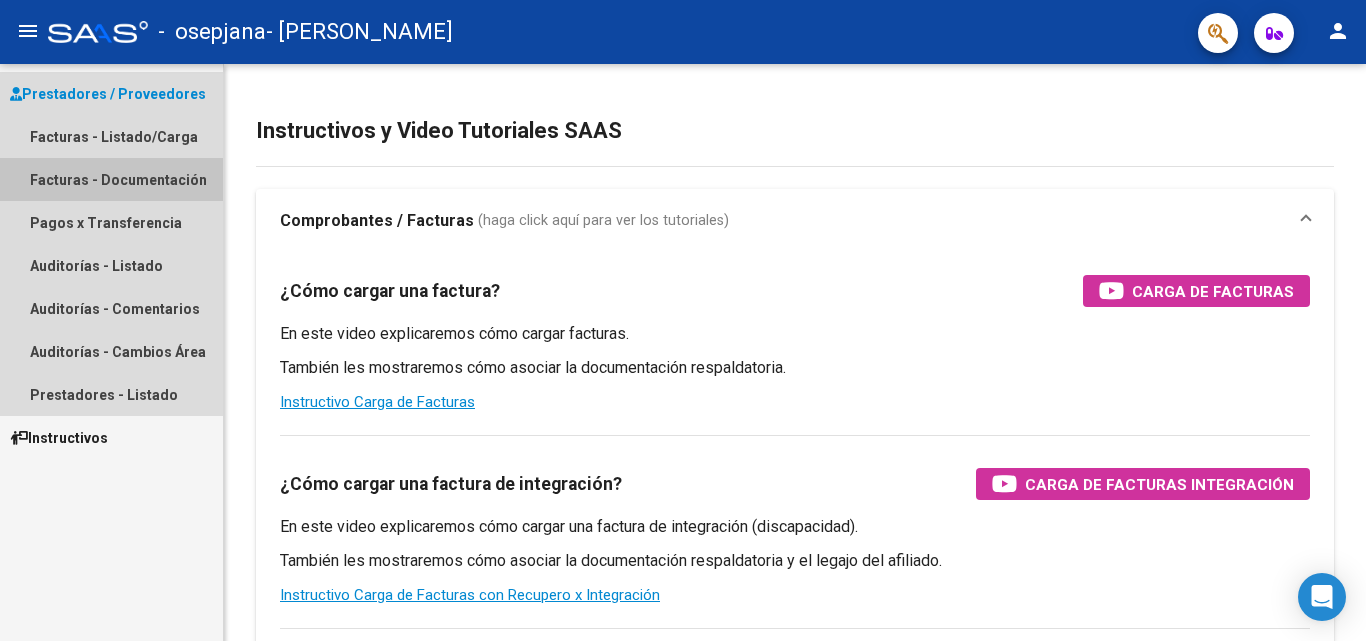 click on "Facturas - Documentación" at bounding box center [111, 179] 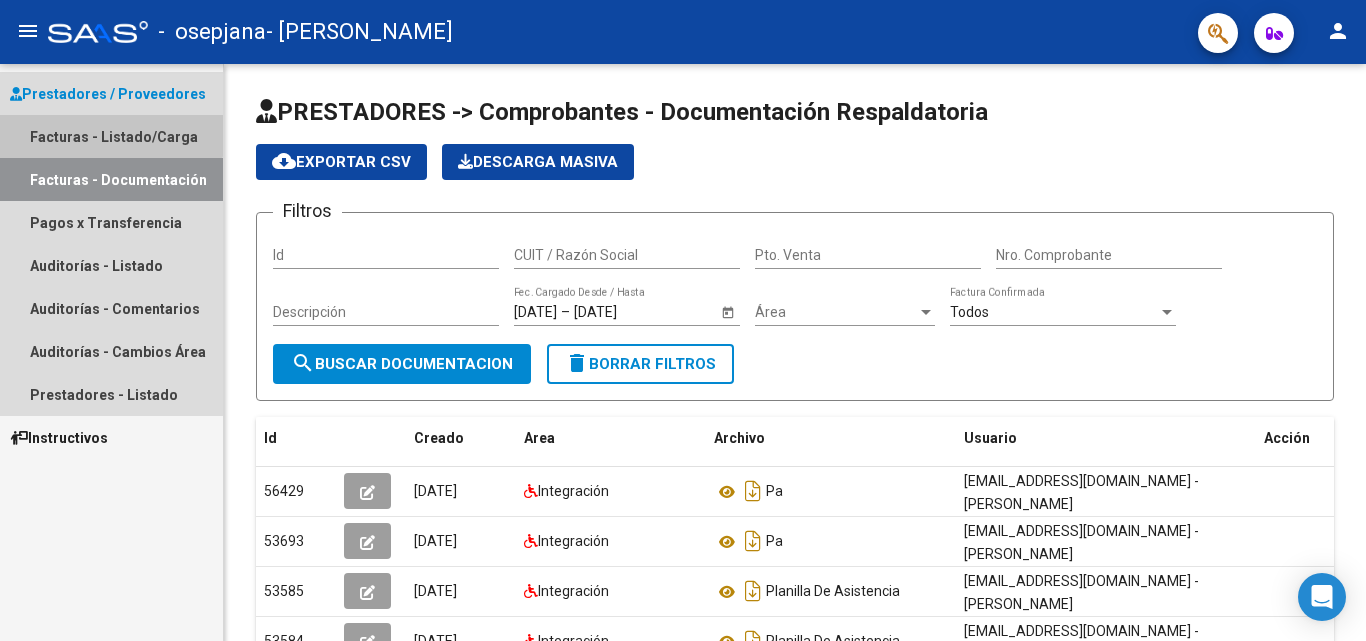 click on "Facturas - Listado/Carga" at bounding box center (111, 136) 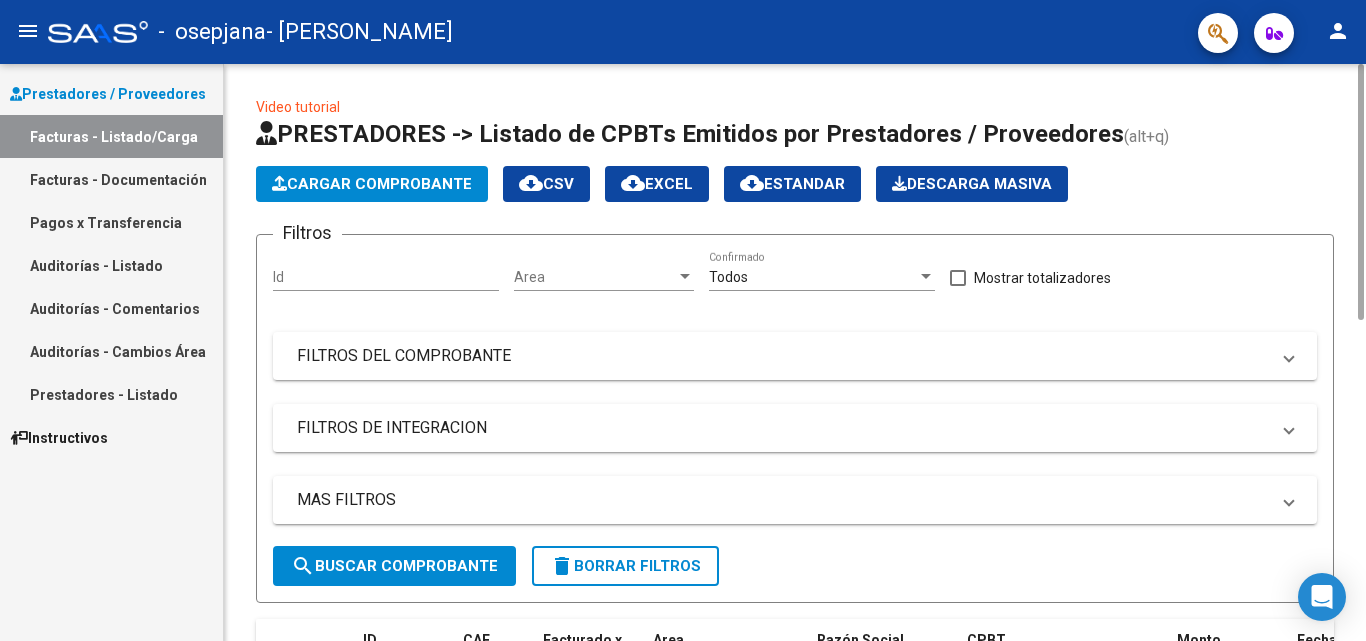 click on "Cargar Comprobante" 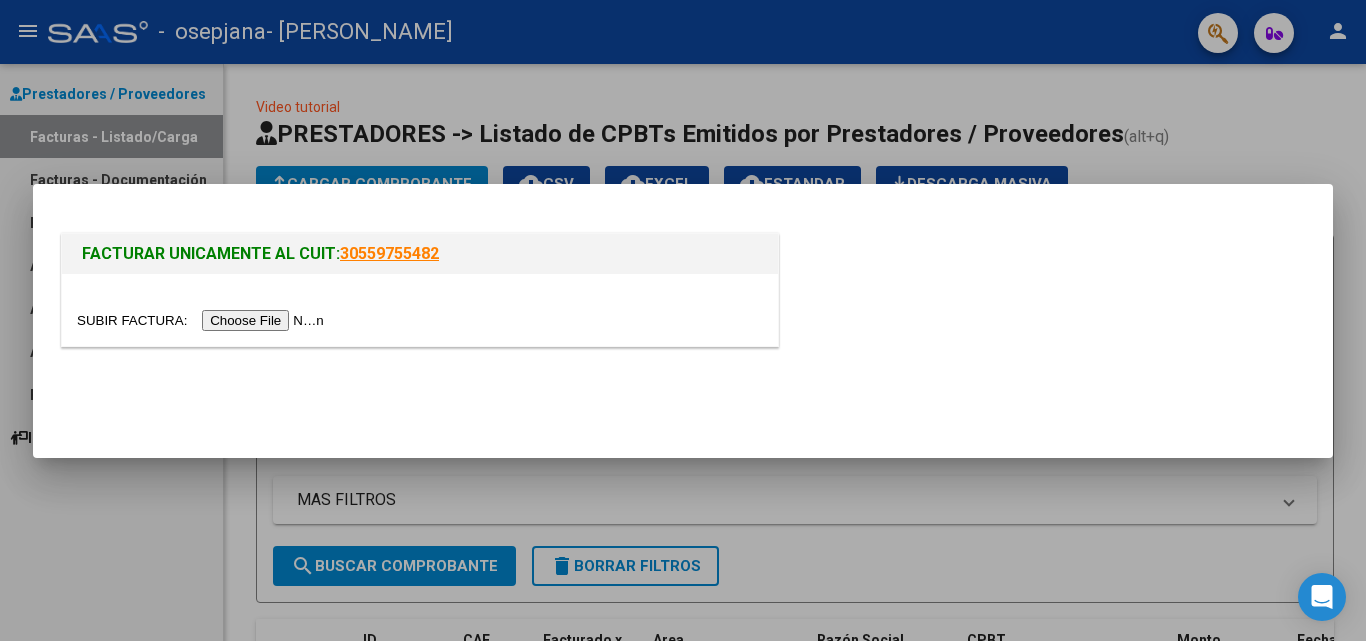 click at bounding box center [203, 320] 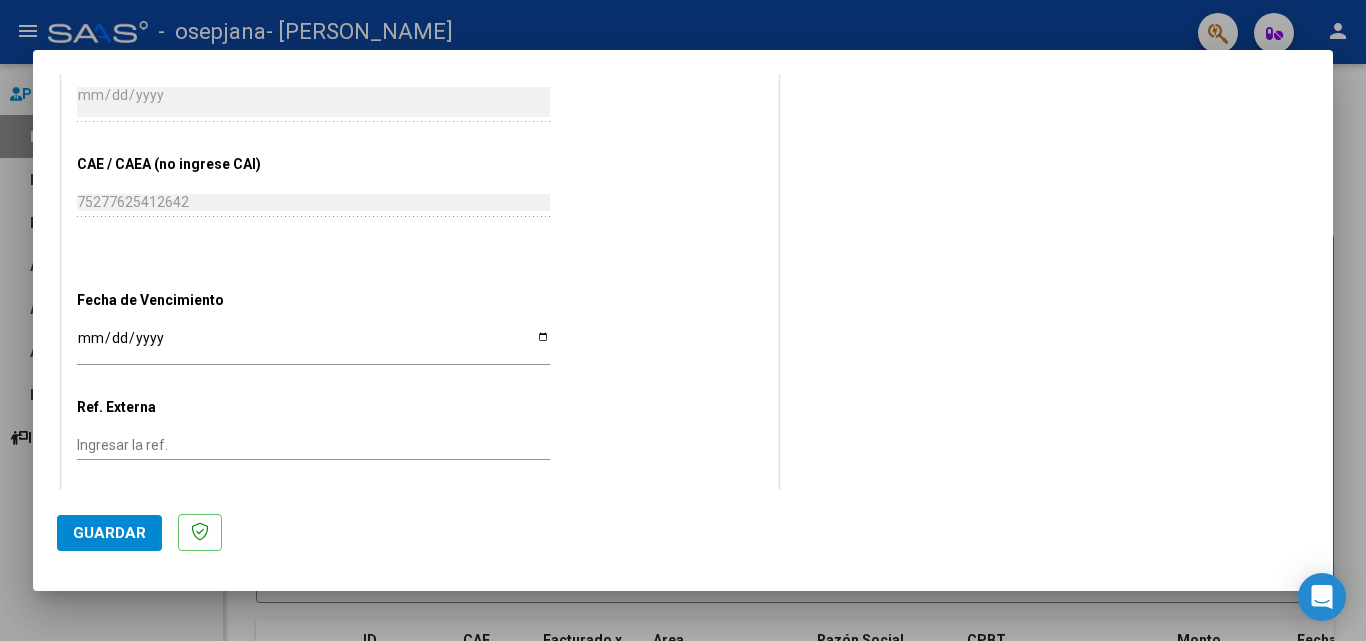 scroll, scrollTop: 1016, scrollLeft: 0, axis: vertical 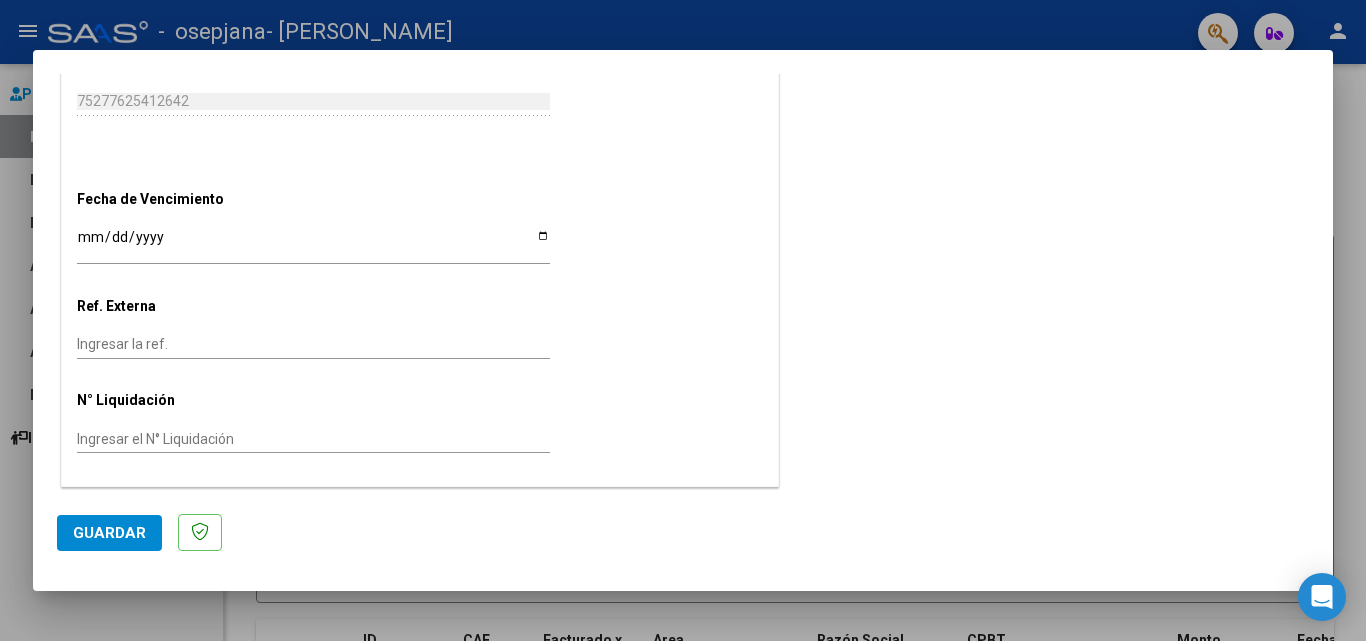 click on "Ingresar la fecha" at bounding box center [313, 244] 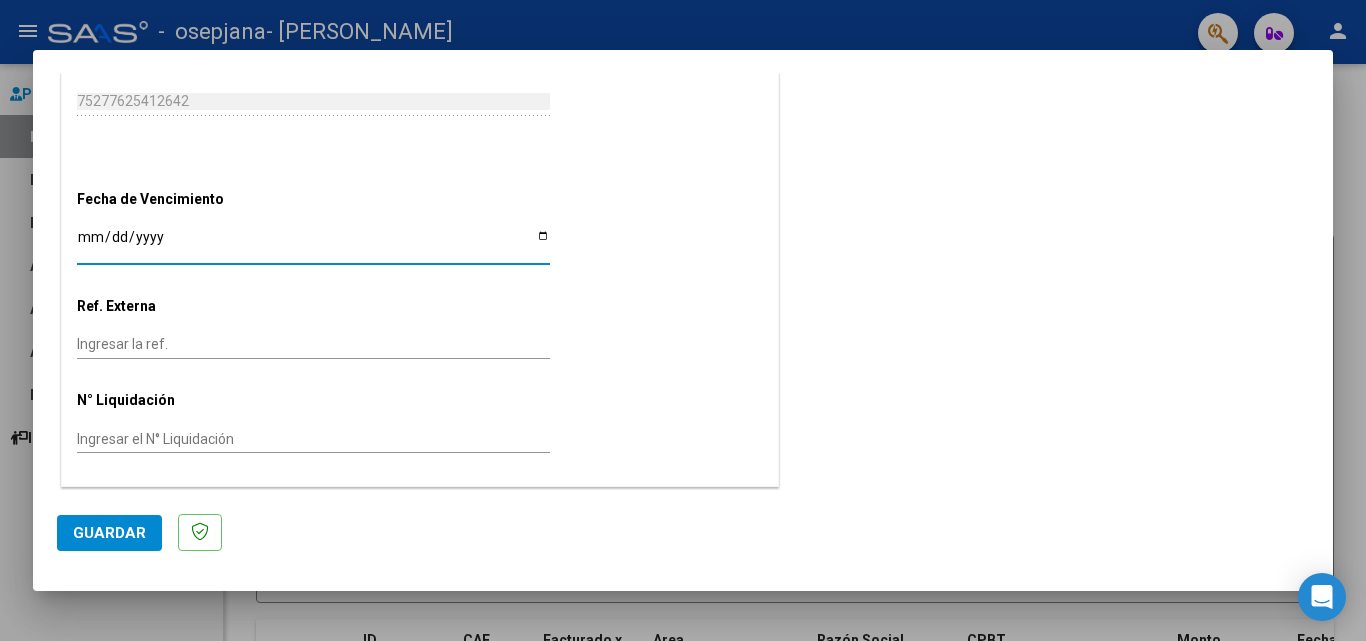 click on "Ingresar la fecha" at bounding box center [313, 244] 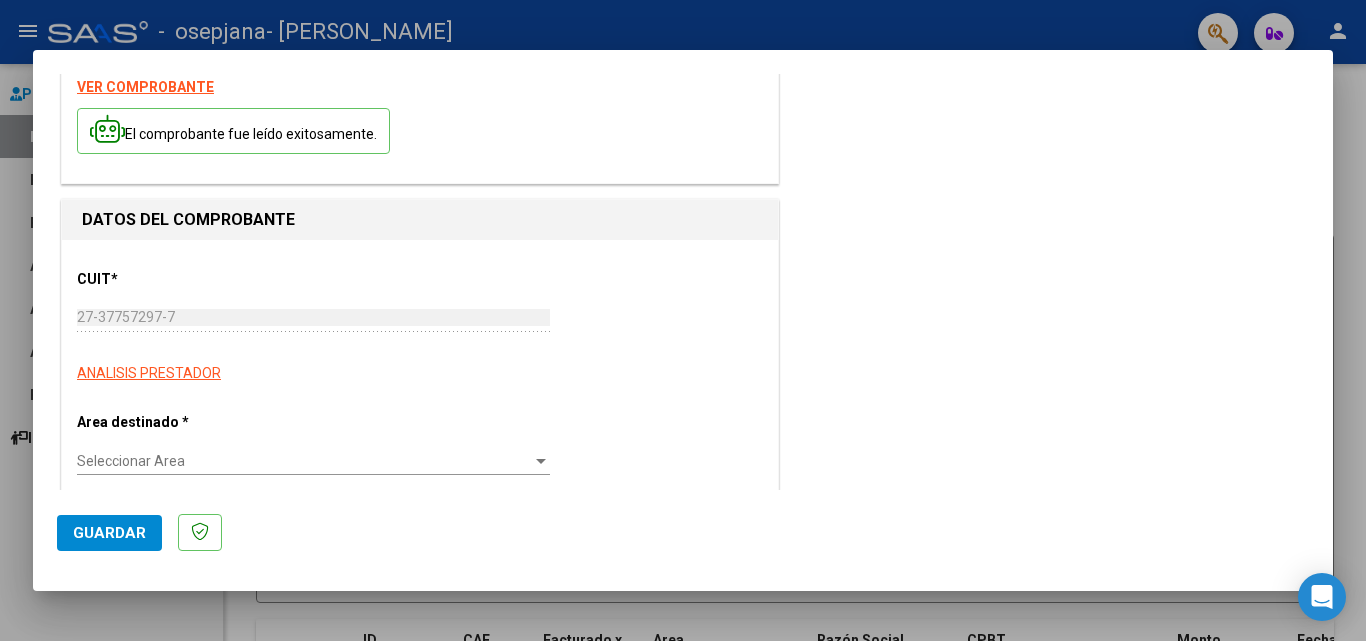 scroll, scrollTop: 0, scrollLeft: 0, axis: both 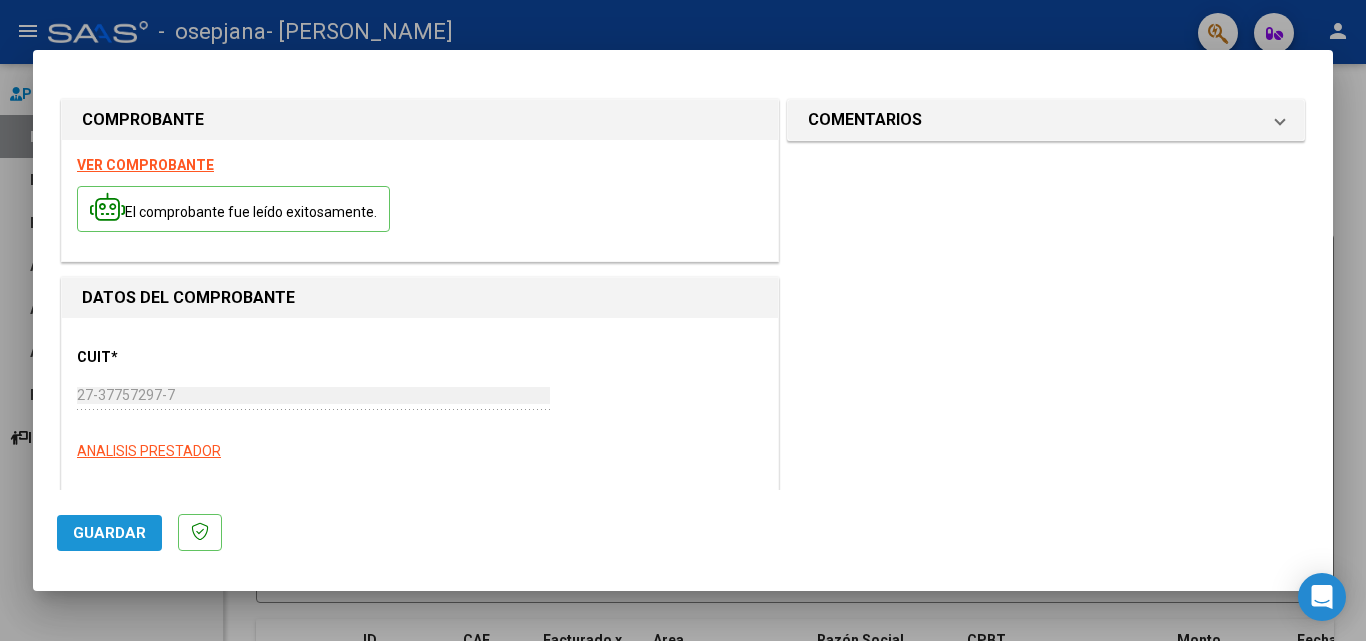 click on "Guardar" 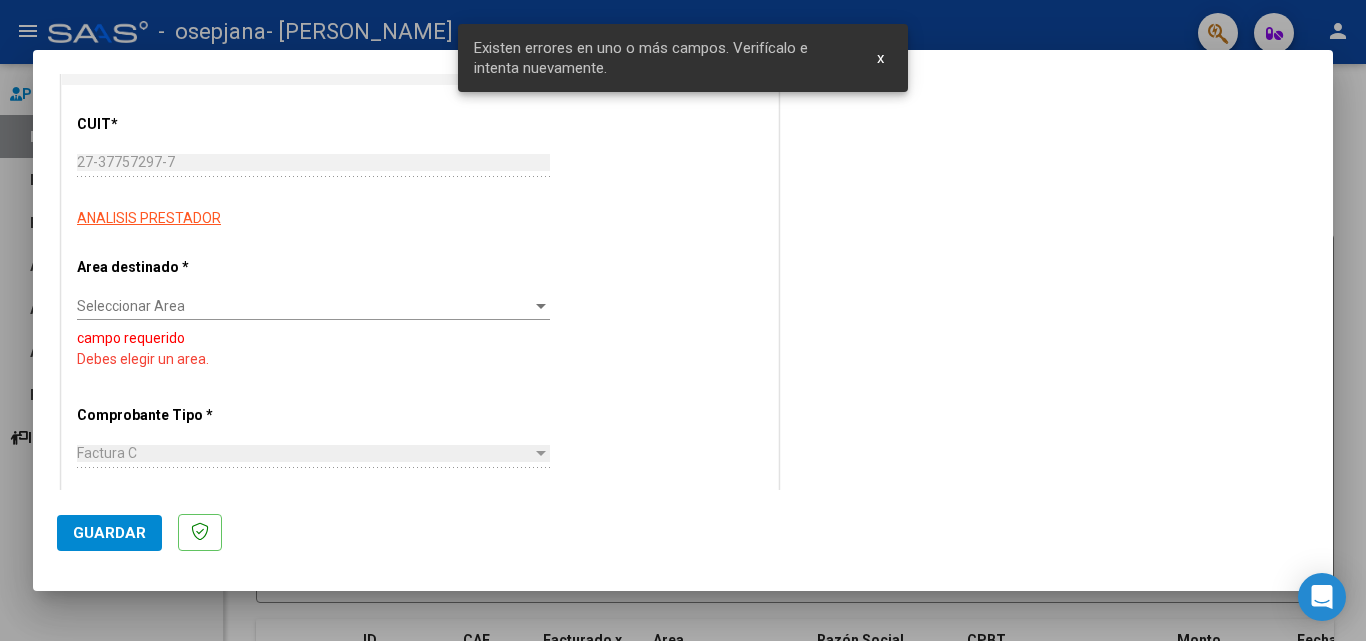 scroll, scrollTop: 248, scrollLeft: 0, axis: vertical 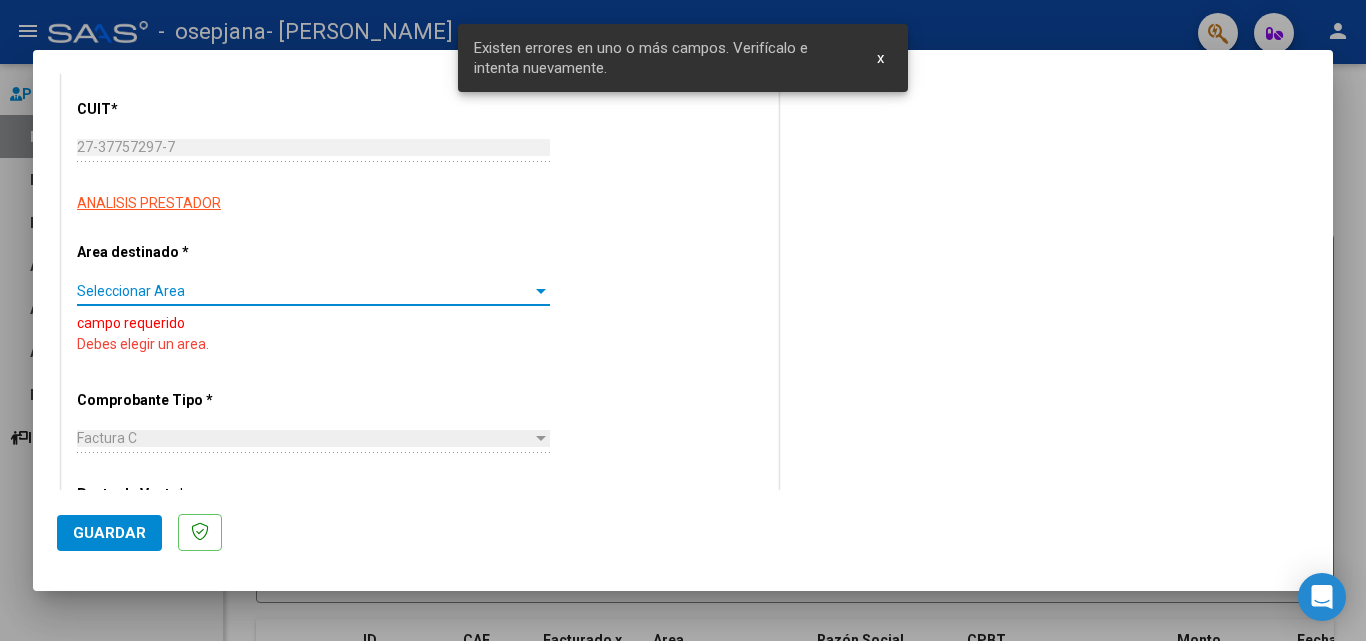 click at bounding box center (541, 291) 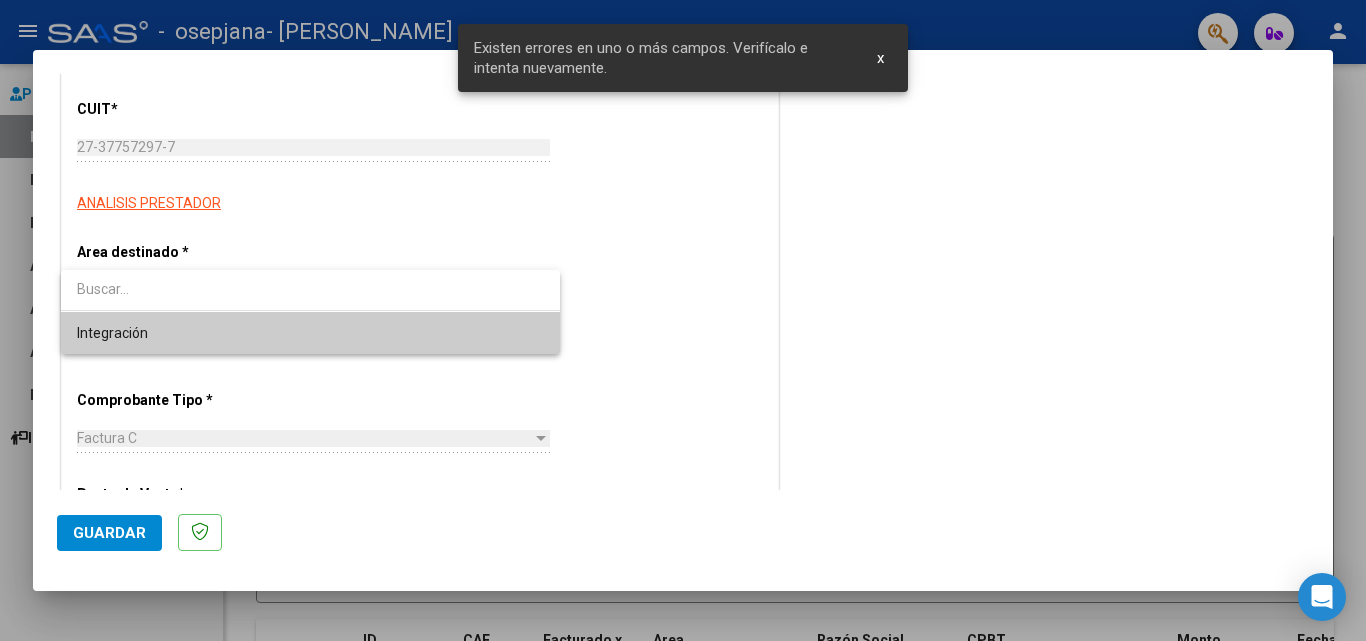 click on "Integración" at bounding box center (310, 333) 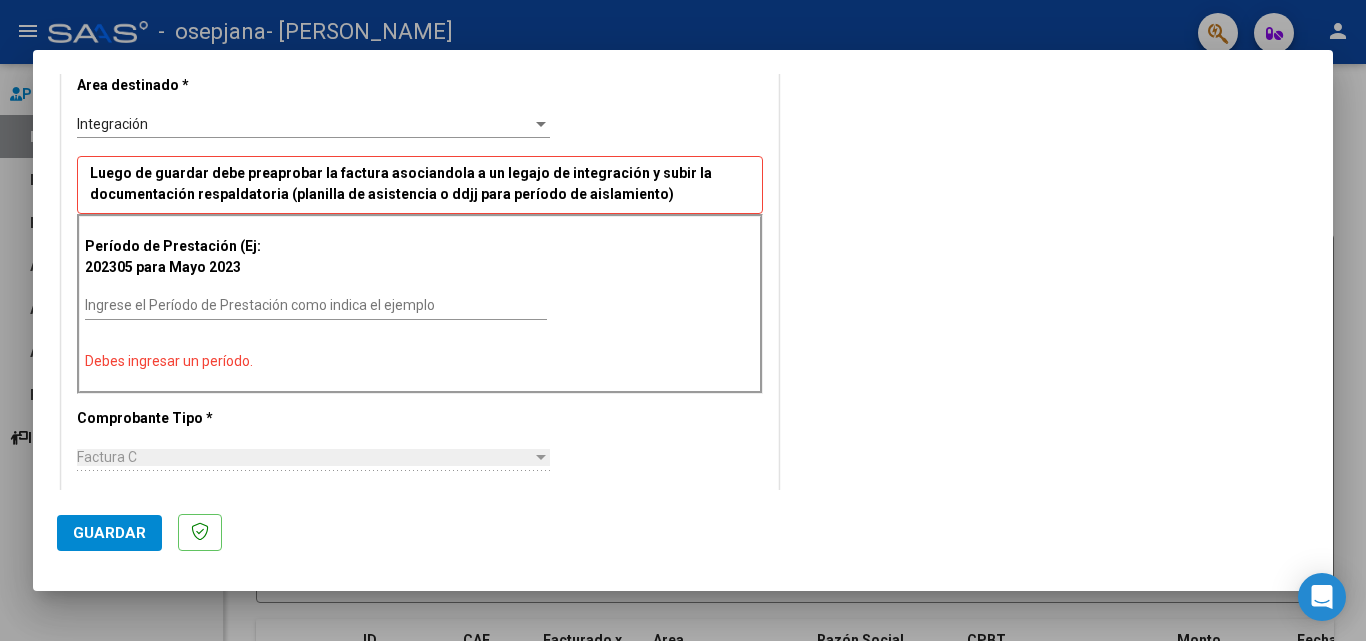 scroll, scrollTop: 429, scrollLeft: 0, axis: vertical 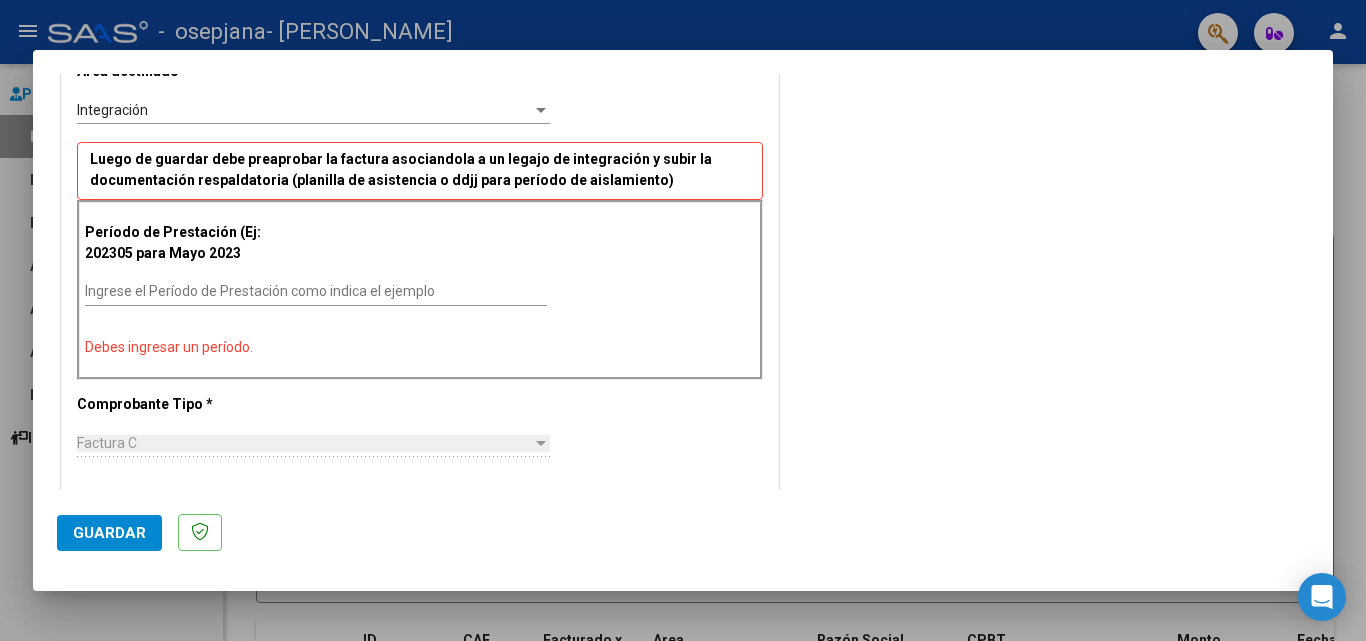 click on "Ingrese el Período de Prestación como indica el ejemplo" at bounding box center (316, 291) 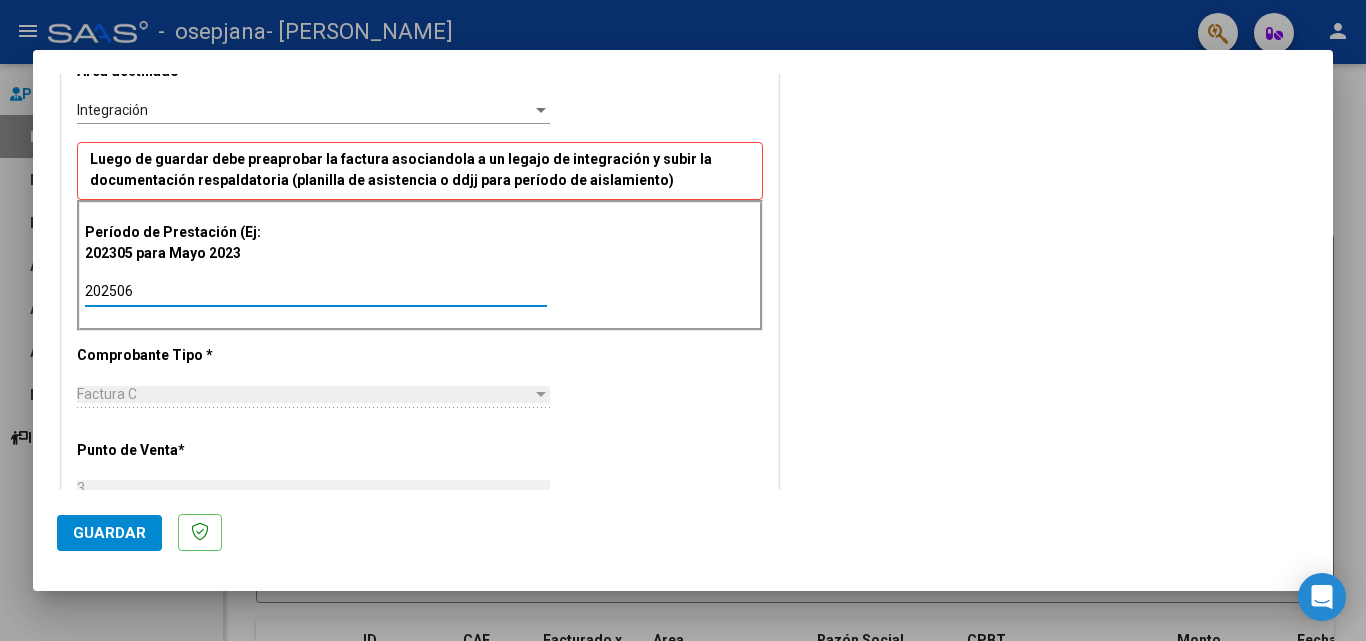 type on "202506" 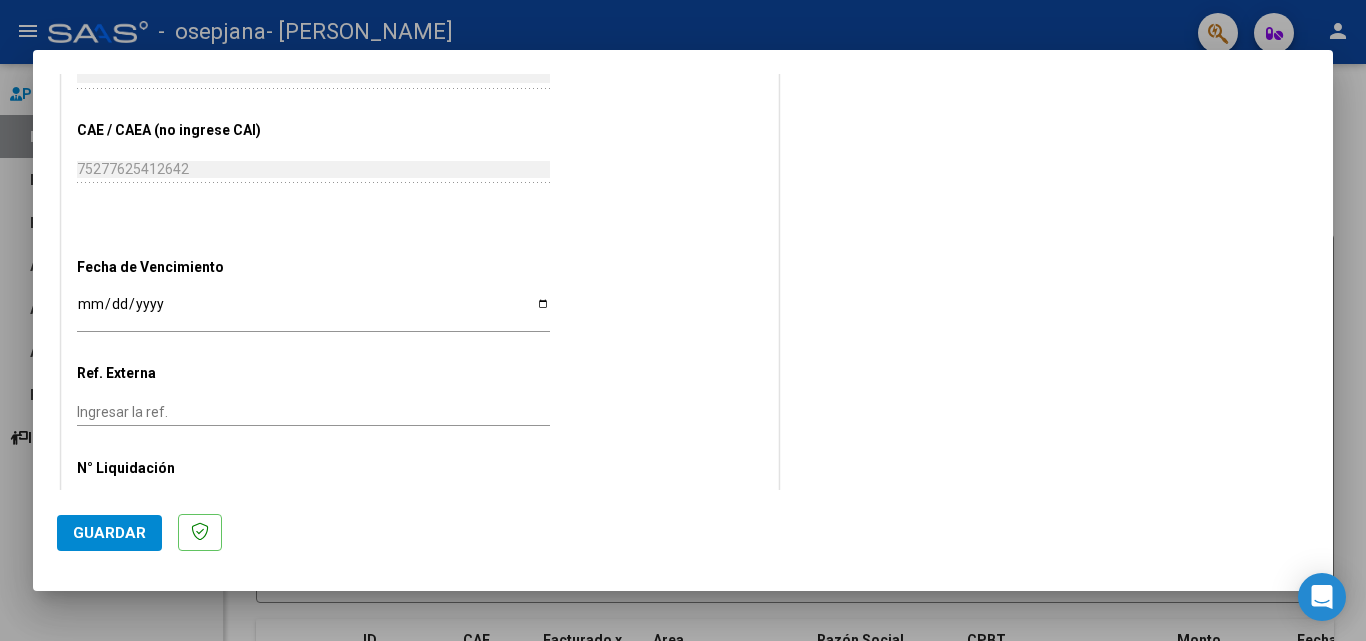 scroll, scrollTop: 1205, scrollLeft: 0, axis: vertical 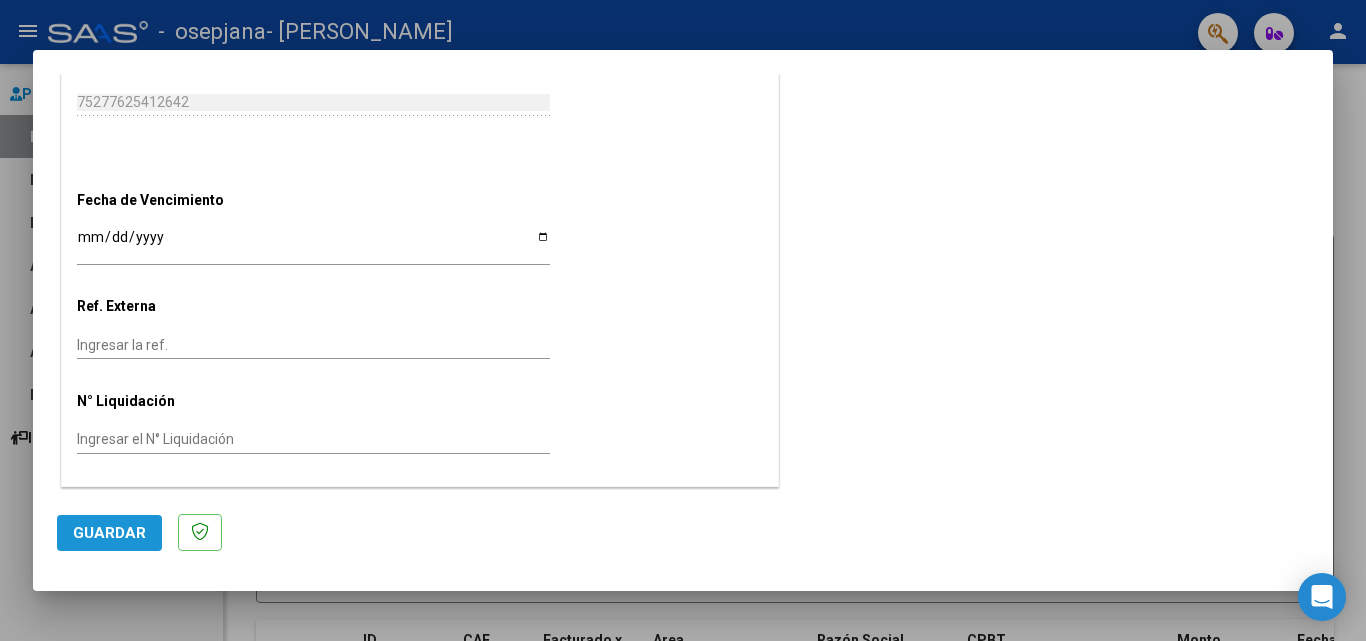 click on "Guardar" 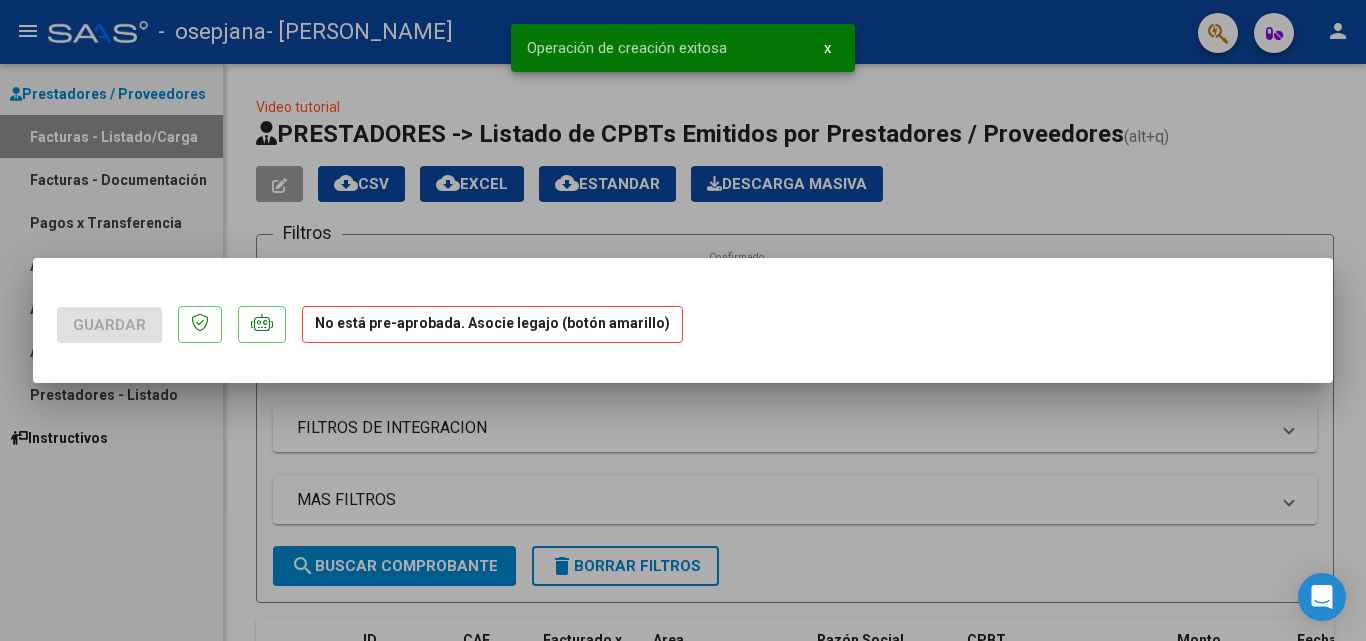 scroll, scrollTop: 0, scrollLeft: 0, axis: both 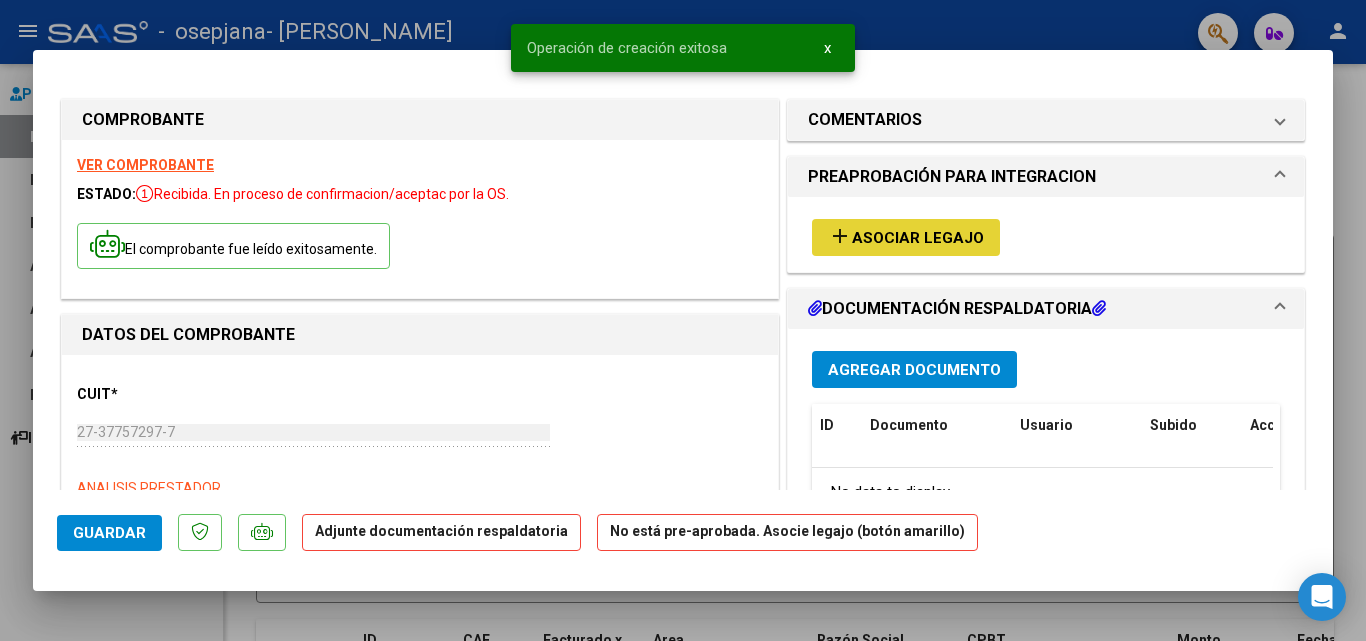 click on "add Asociar Legajo" at bounding box center (906, 237) 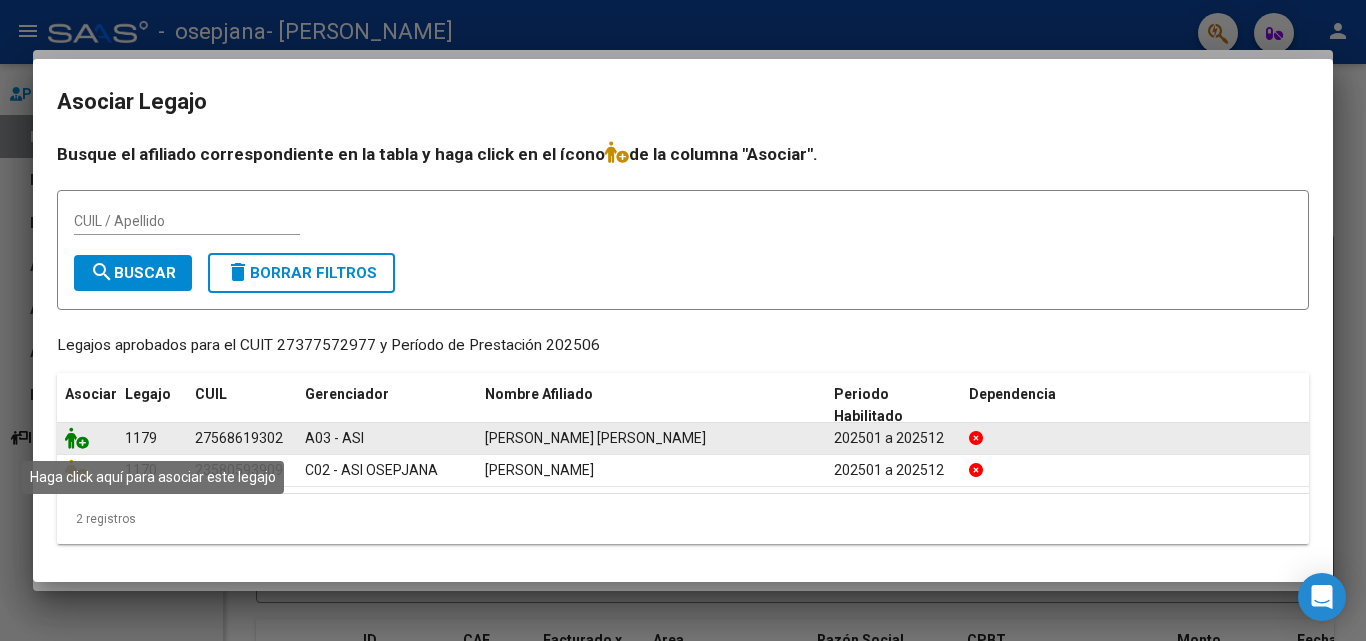 click 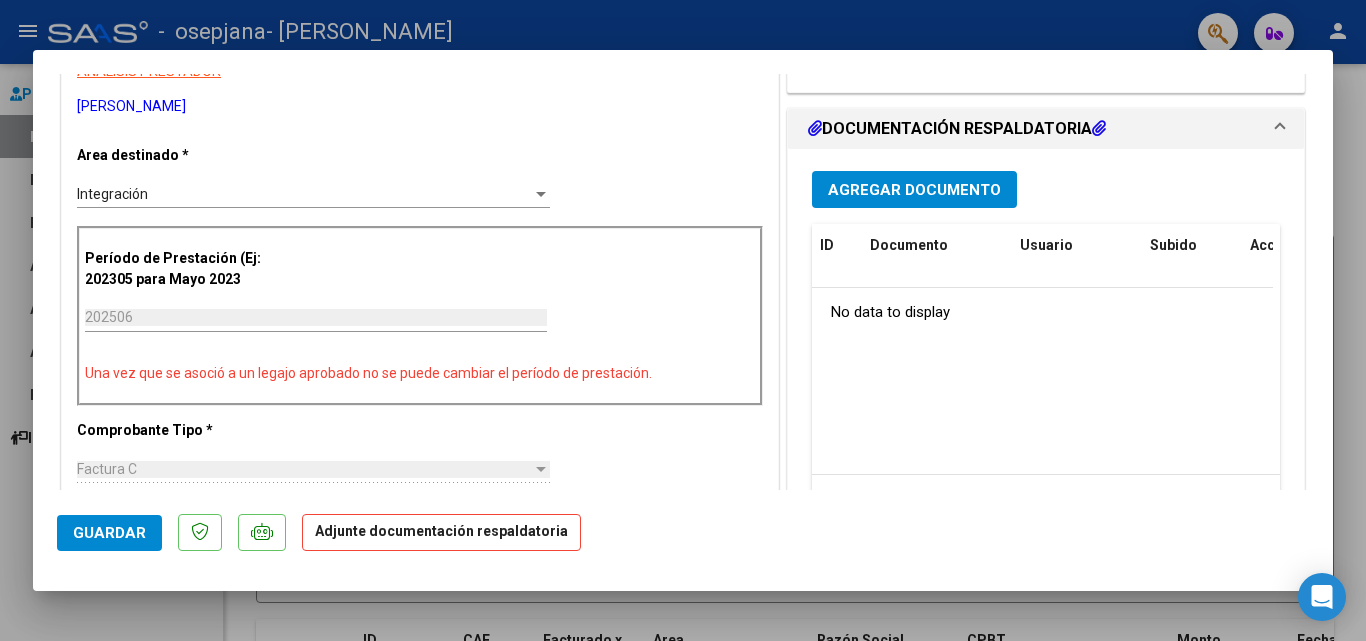 scroll, scrollTop: 426, scrollLeft: 0, axis: vertical 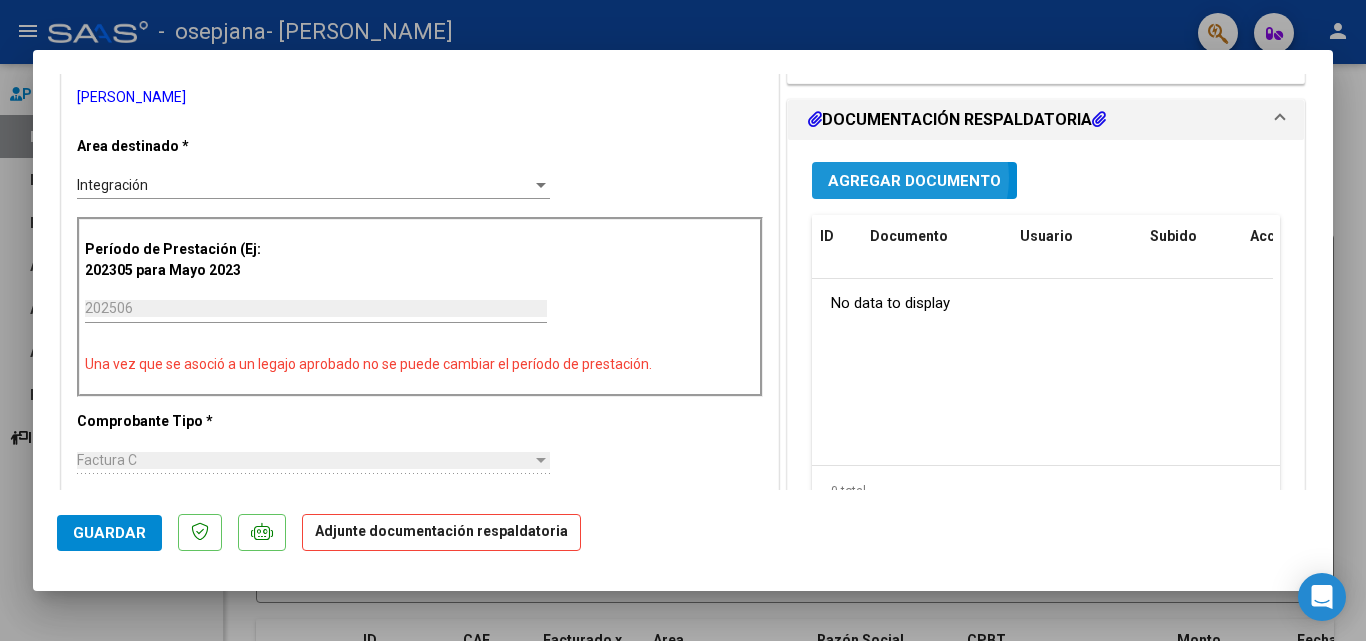 click on "Agregar Documento" at bounding box center [914, 181] 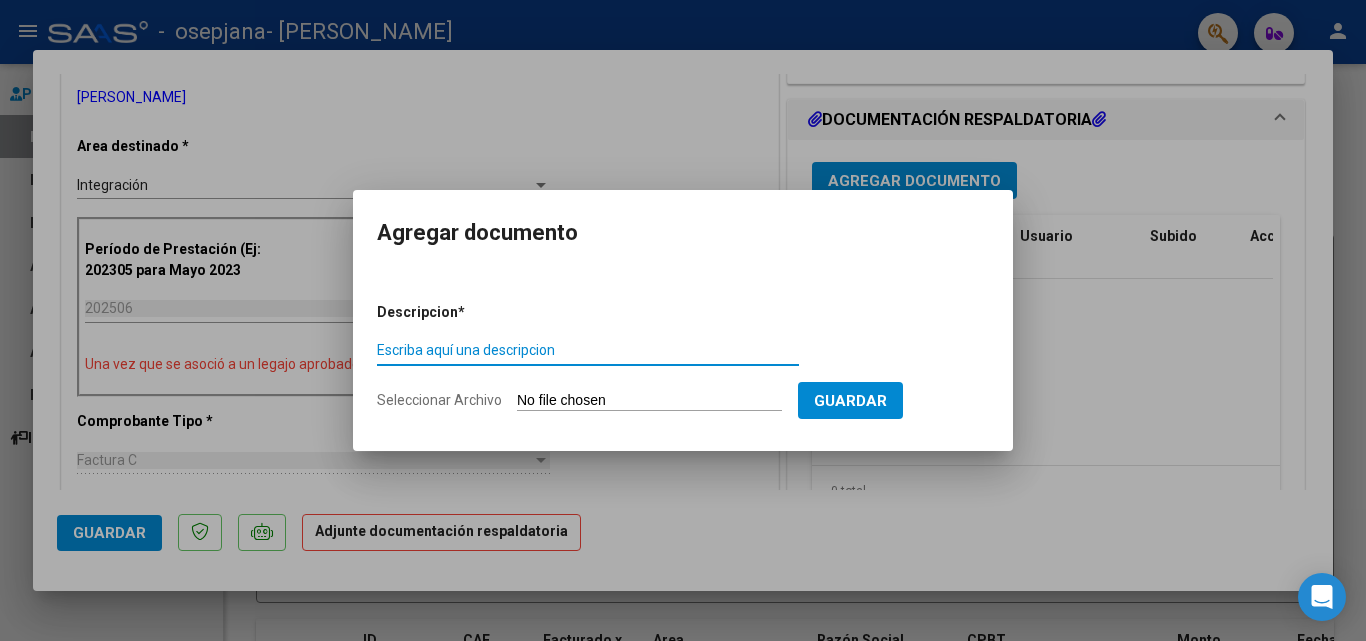 click on "Escriba aquí una descripcion" at bounding box center [588, 350] 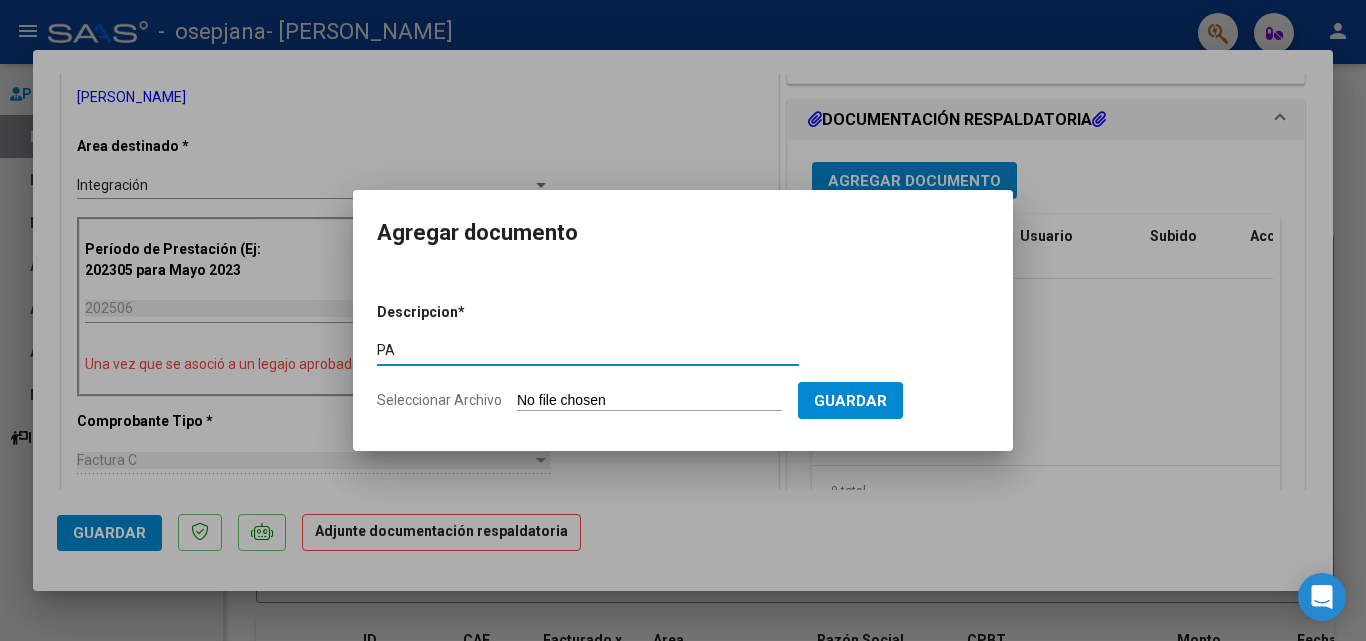 type on "PA" 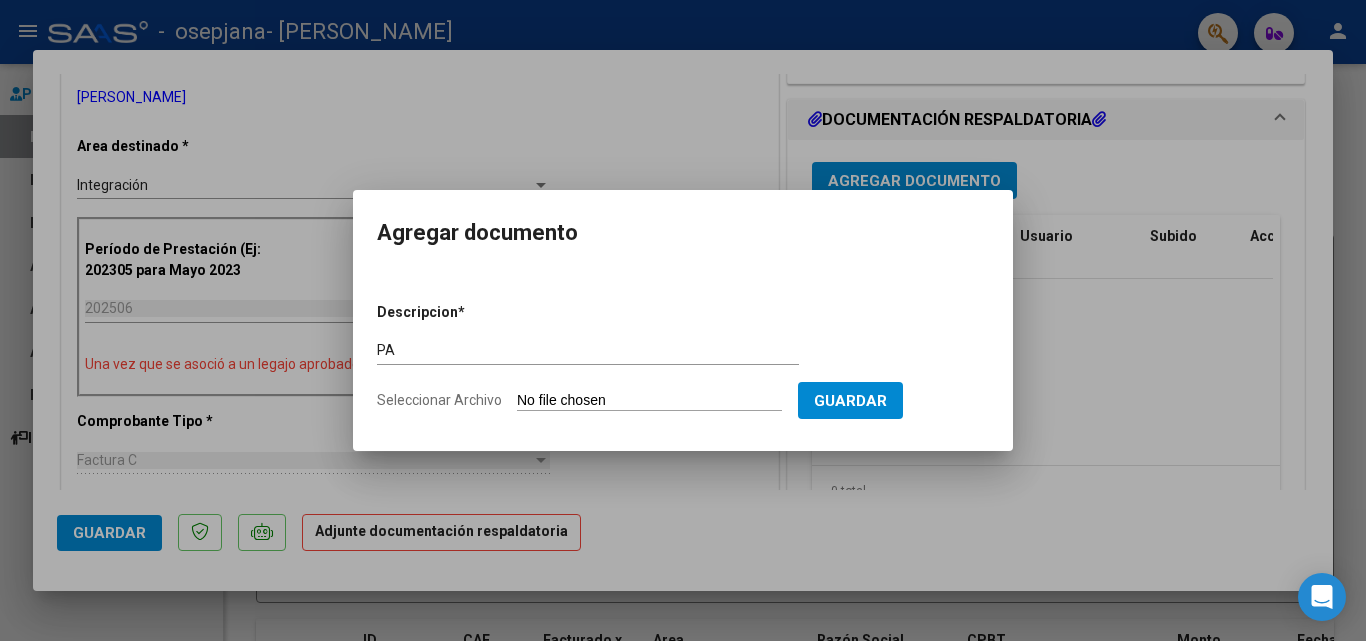 click on "Seleccionar Archivo" at bounding box center [649, 401] 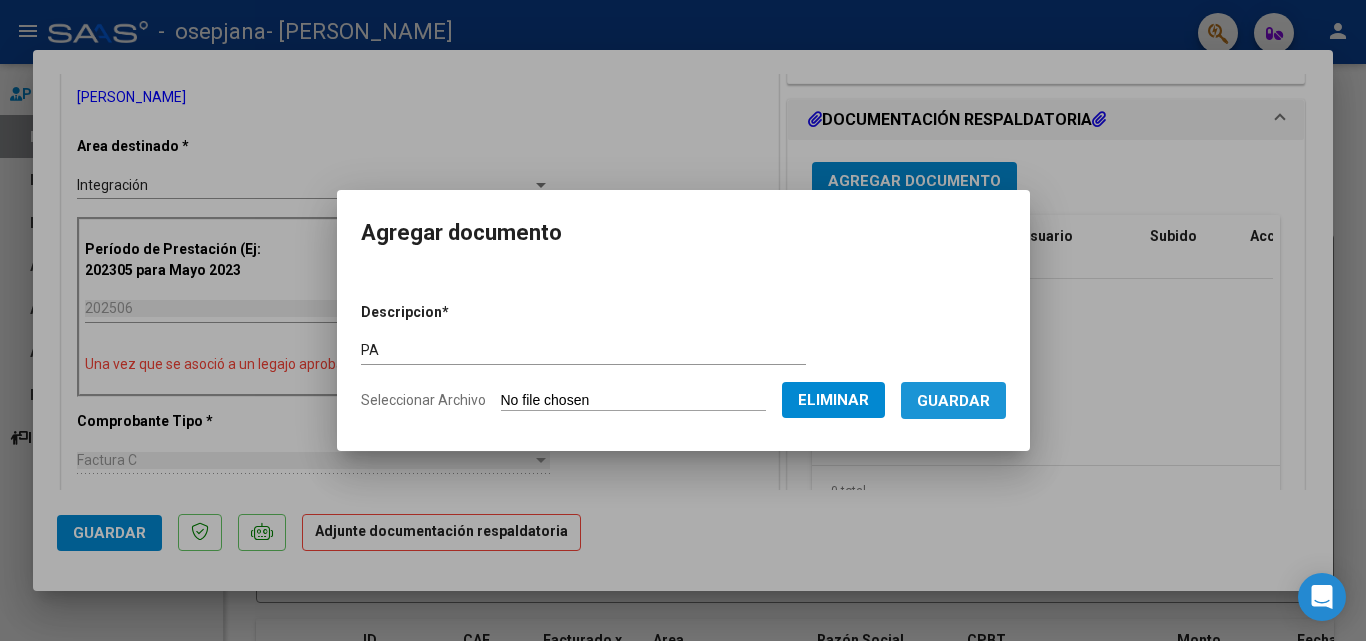 click on "Guardar" at bounding box center (953, 400) 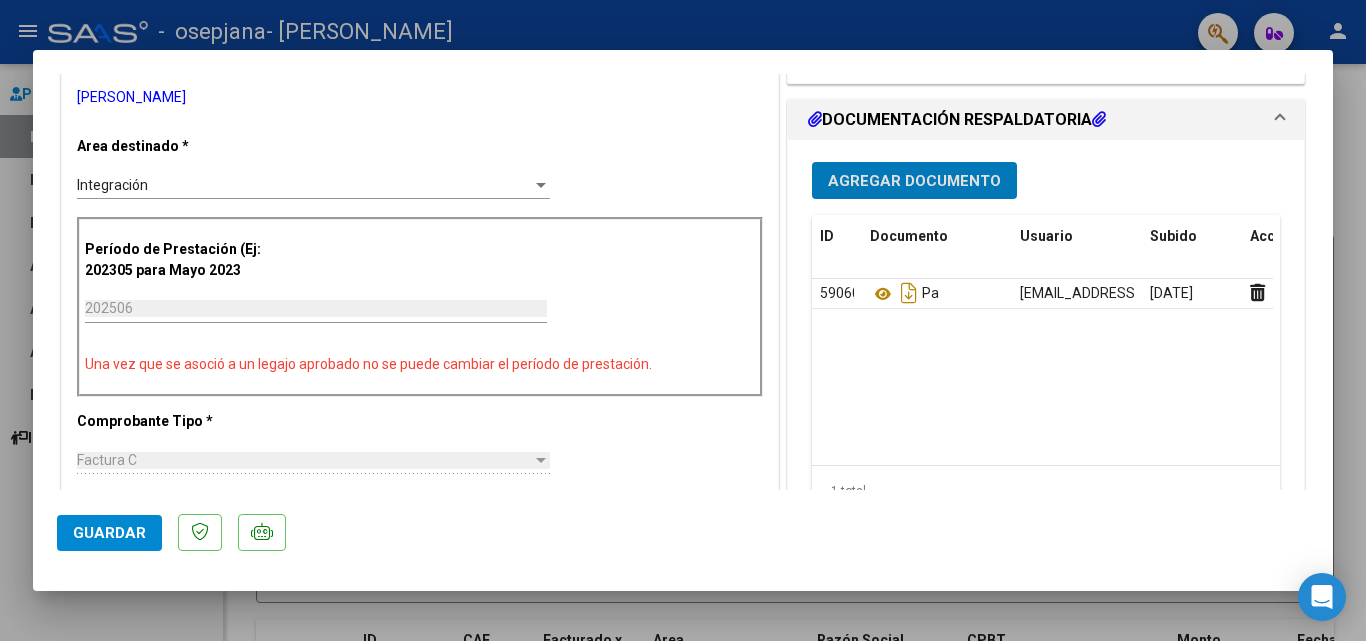 click on "Agregar Documento" at bounding box center (914, 181) 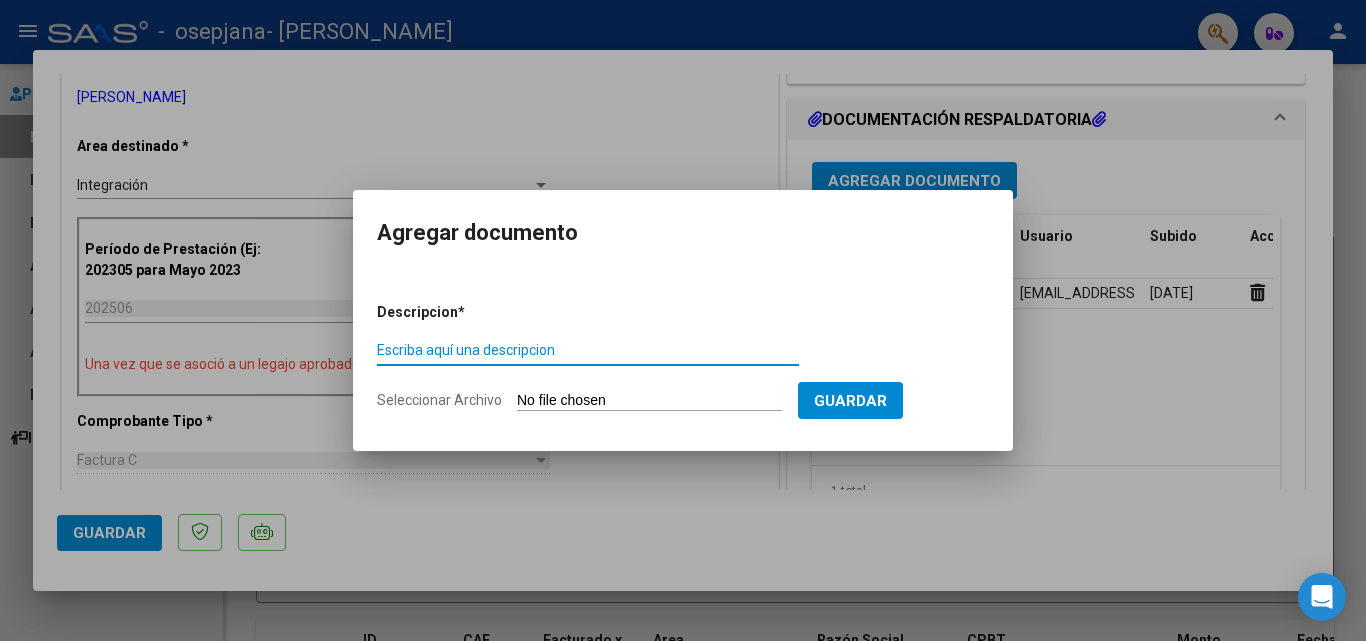 click on "Escriba aquí una descripcion" at bounding box center [588, 350] 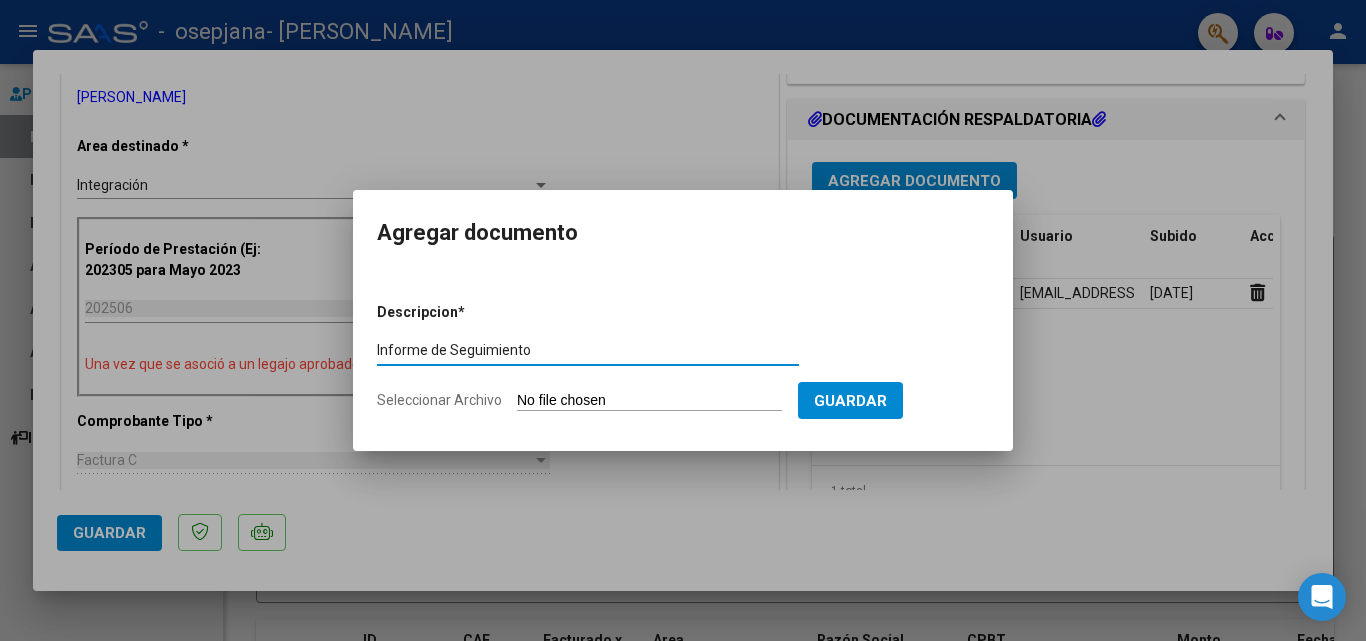 type on "Informe de Seguimiento" 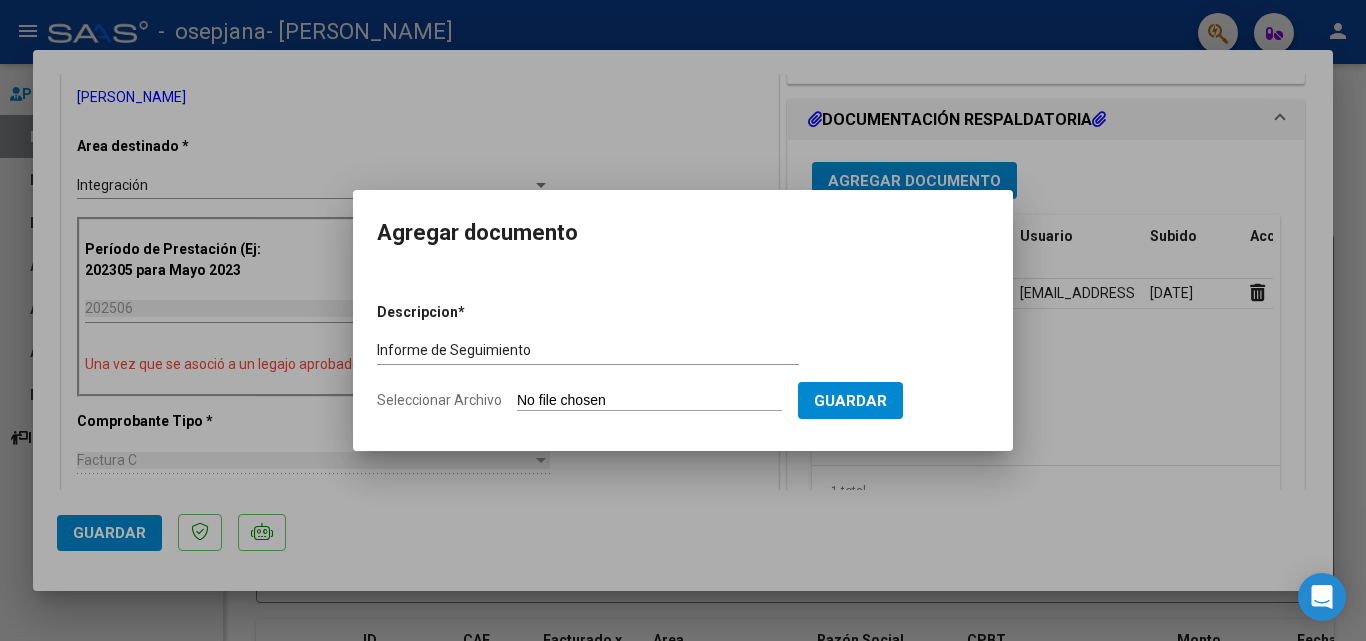 click on "Seleccionar Archivo" 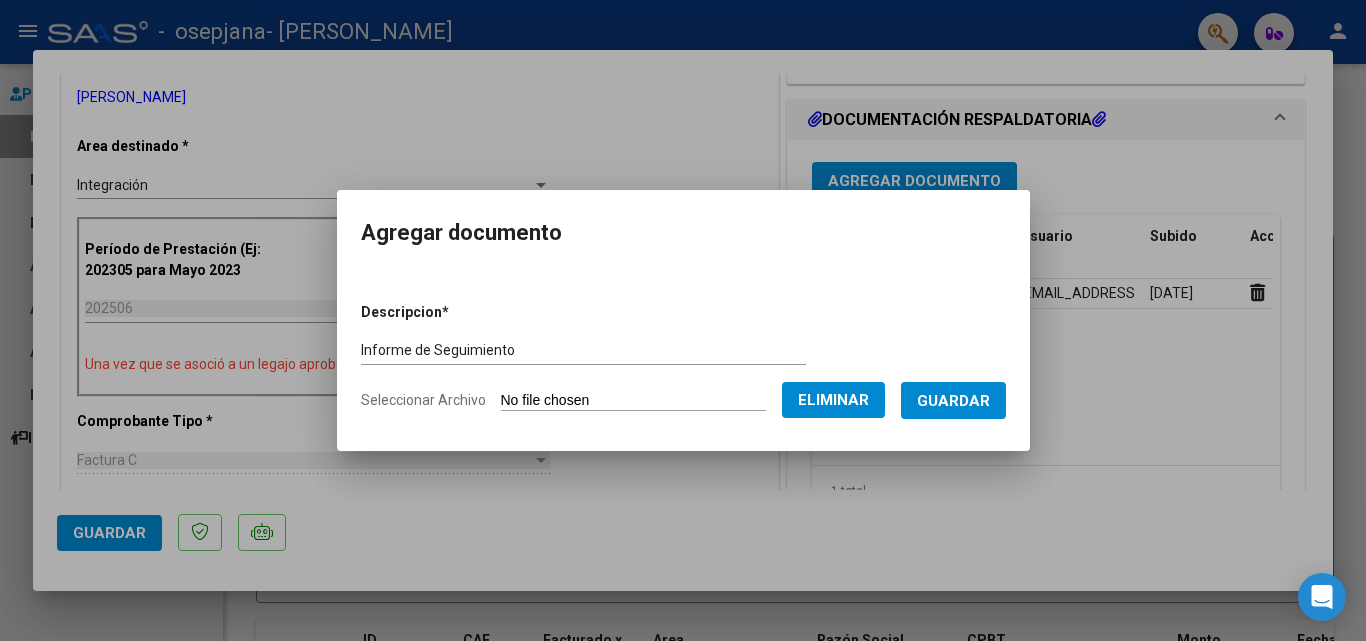 click on "Guardar" at bounding box center [953, 401] 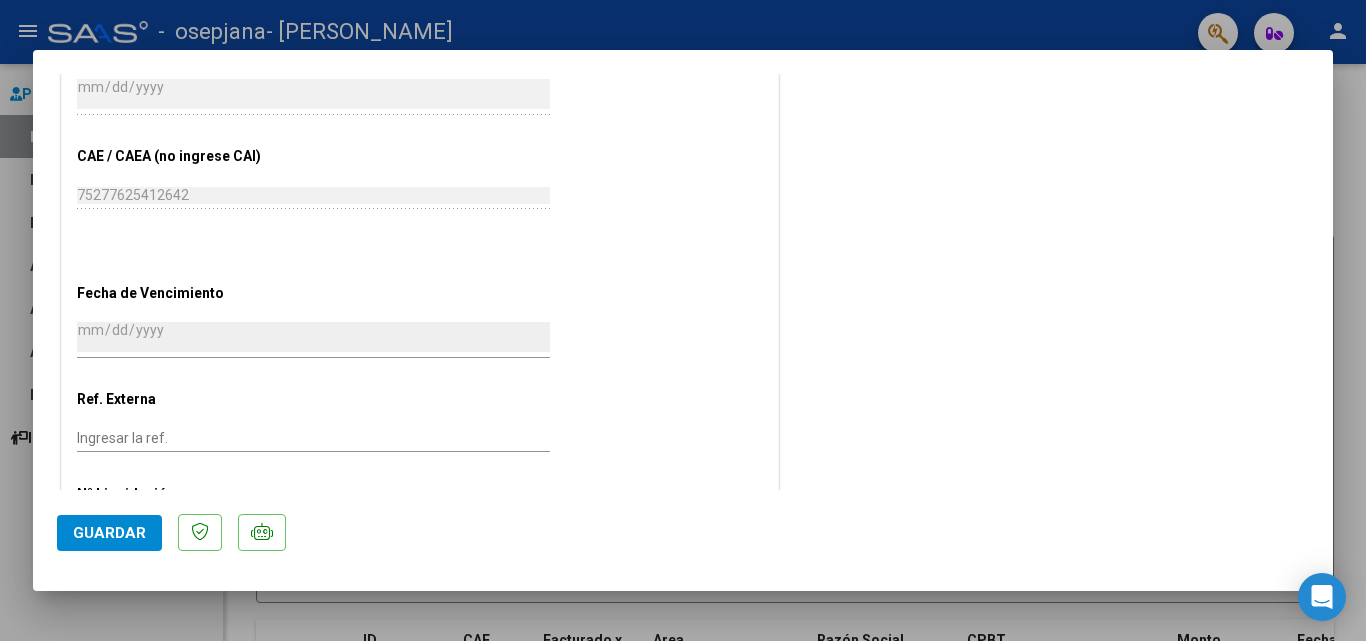 scroll, scrollTop: 1268, scrollLeft: 0, axis: vertical 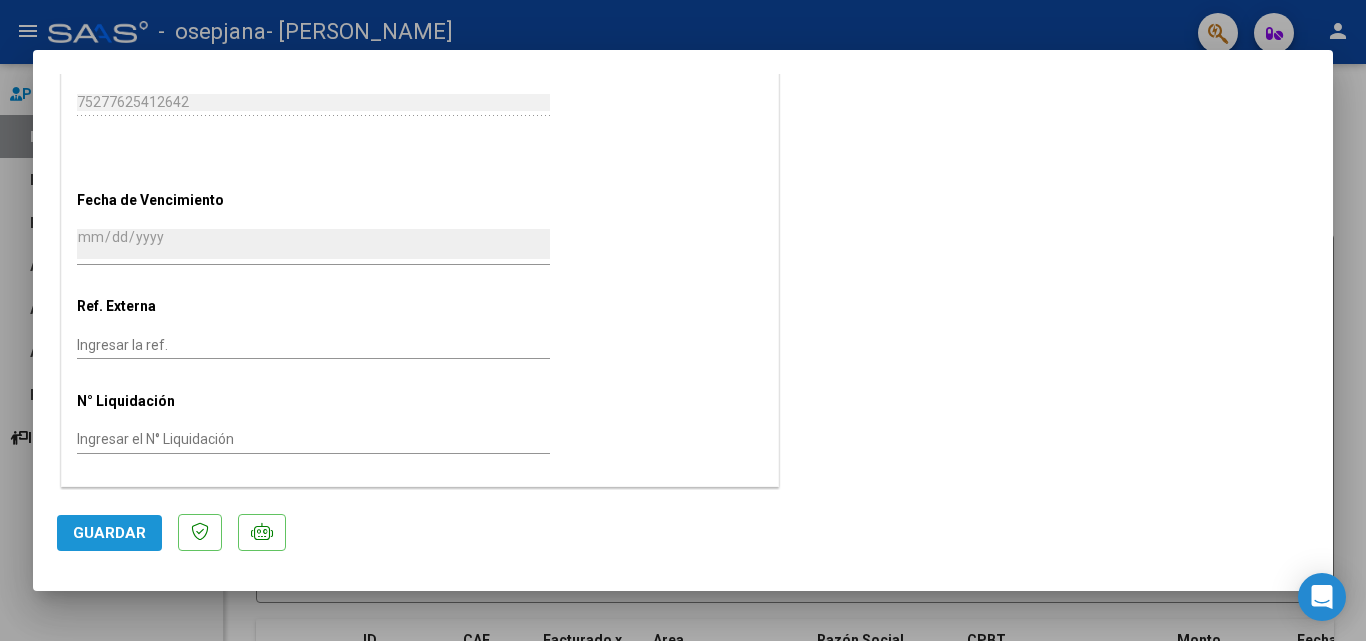 click on "Guardar" 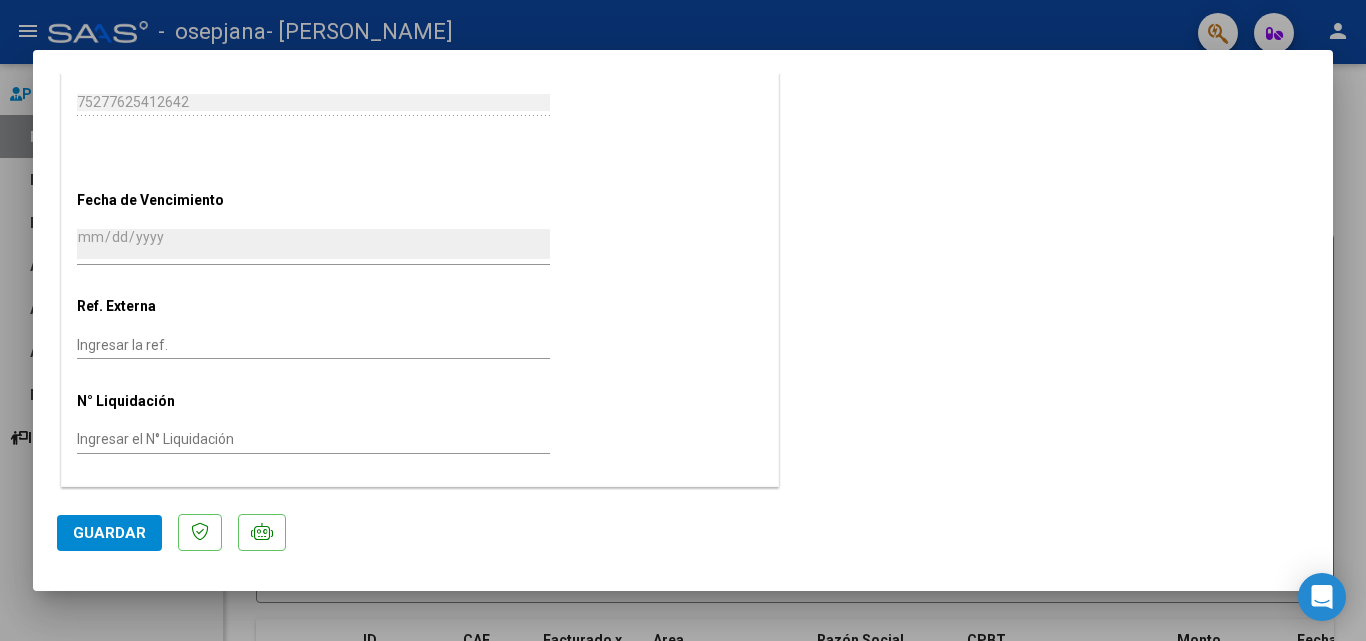 click at bounding box center [683, 320] 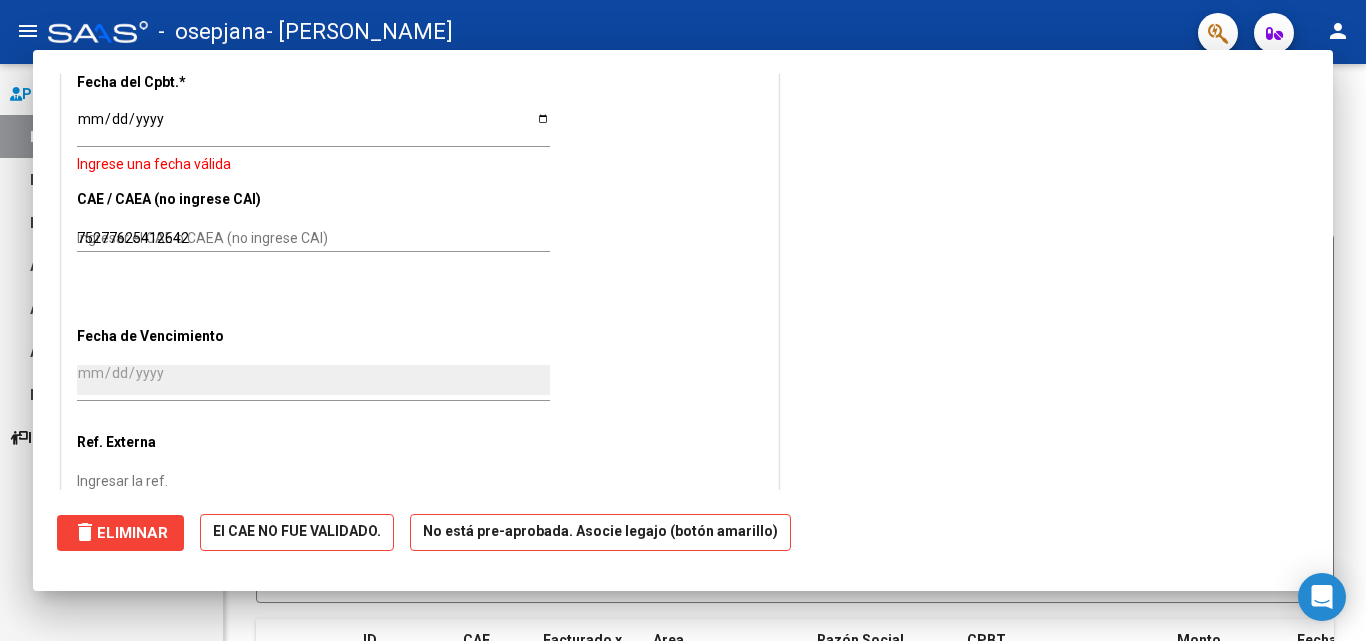 type 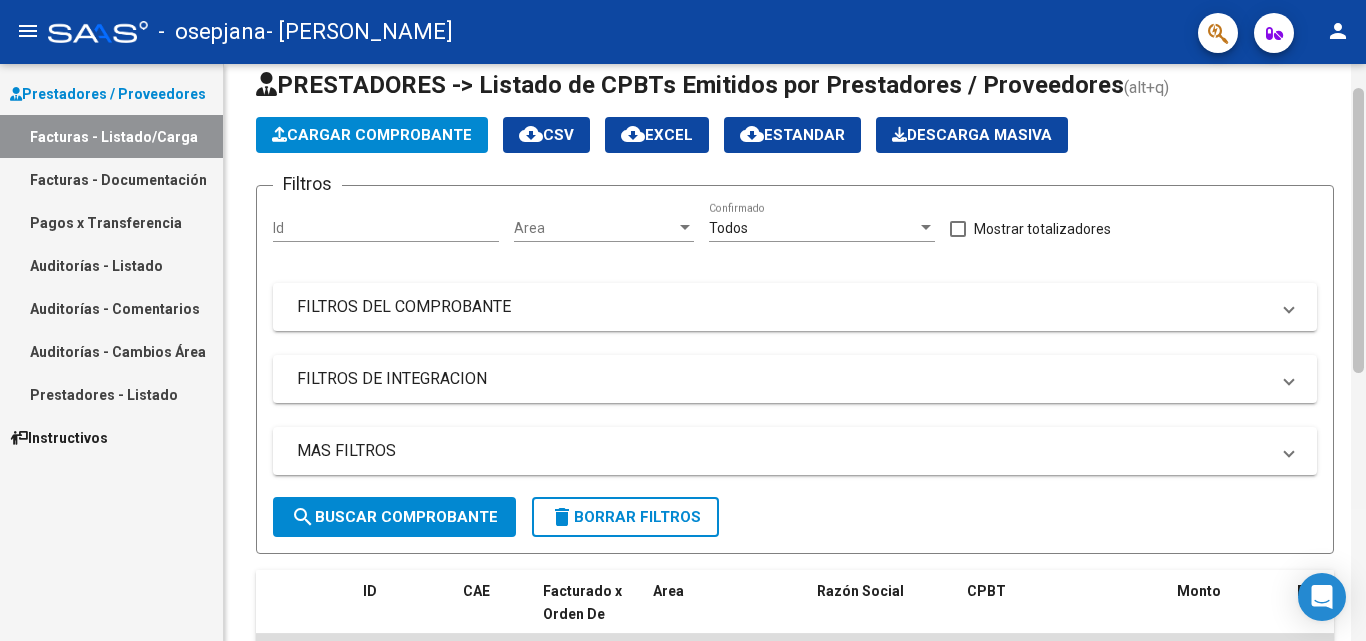 scroll, scrollTop: 0, scrollLeft: 0, axis: both 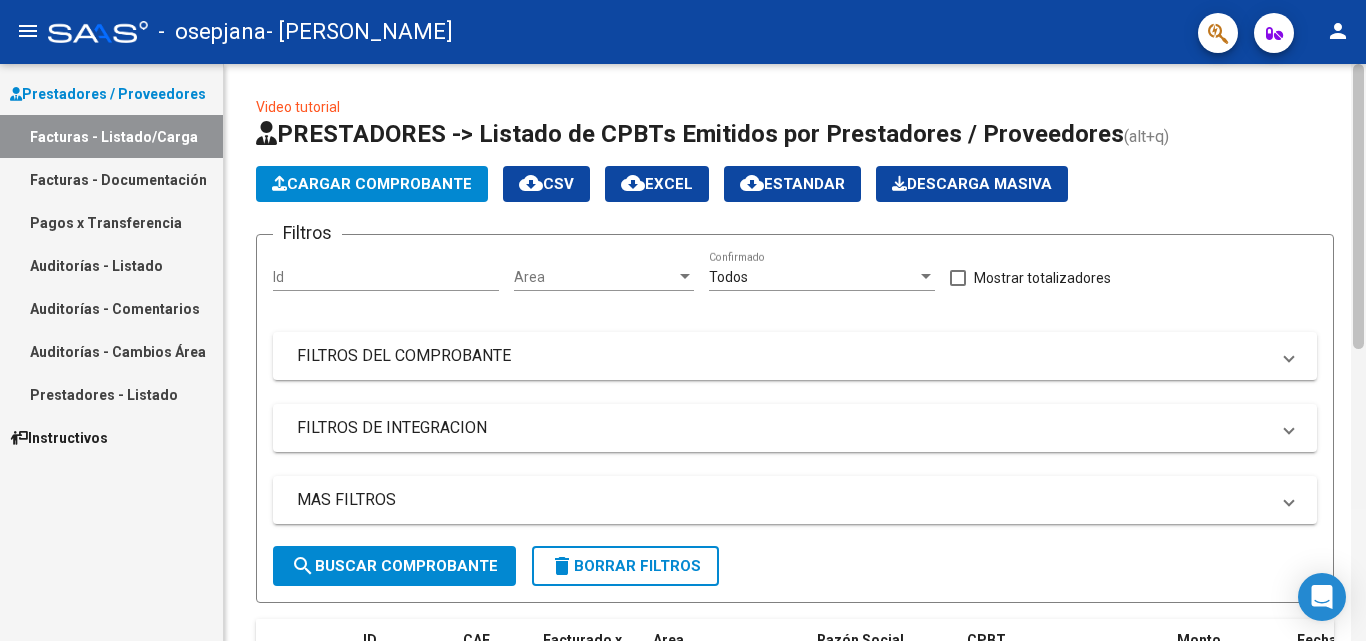 drag, startPoint x: 1361, startPoint y: 236, endPoint x: 1365, endPoint y: 163, distance: 73.109505 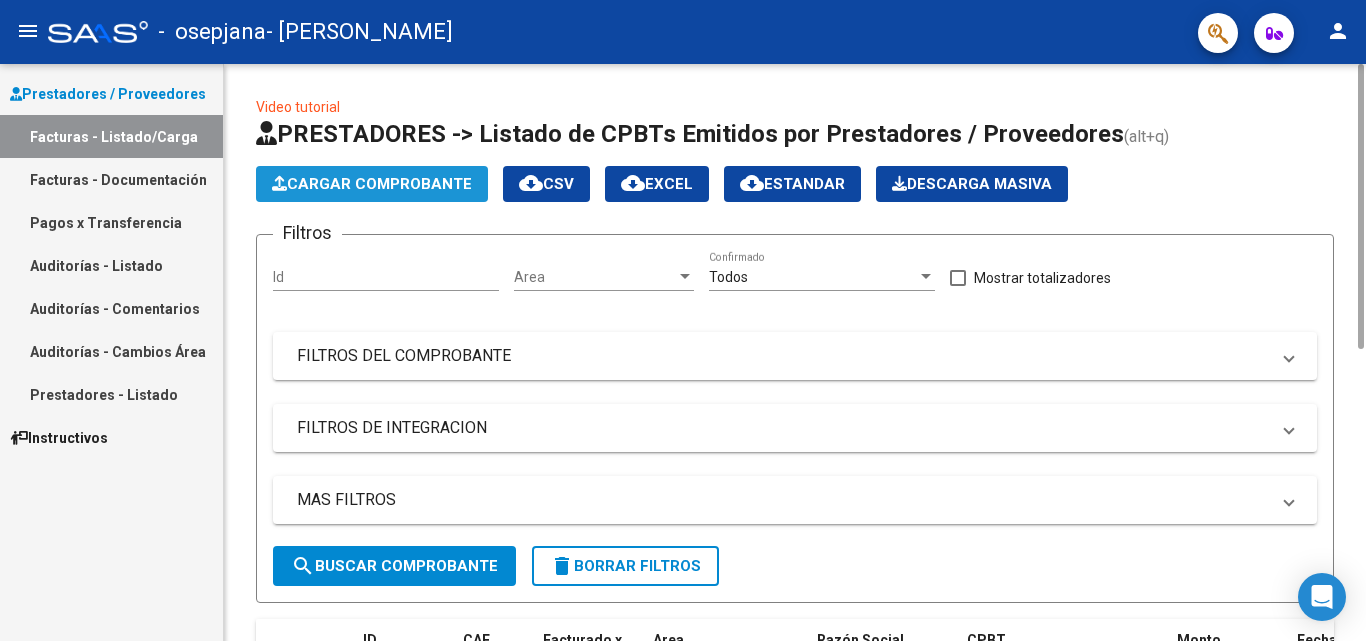 click on "Cargar Comprobante" 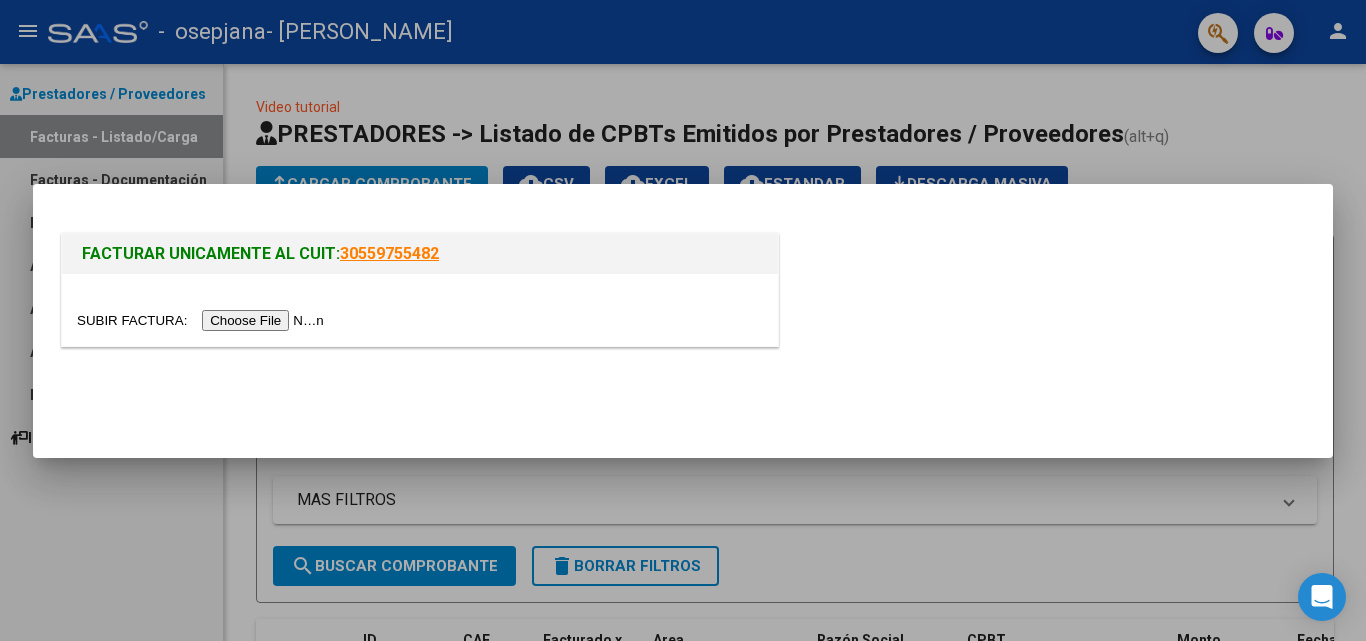 click at bounding box center [203, 320] 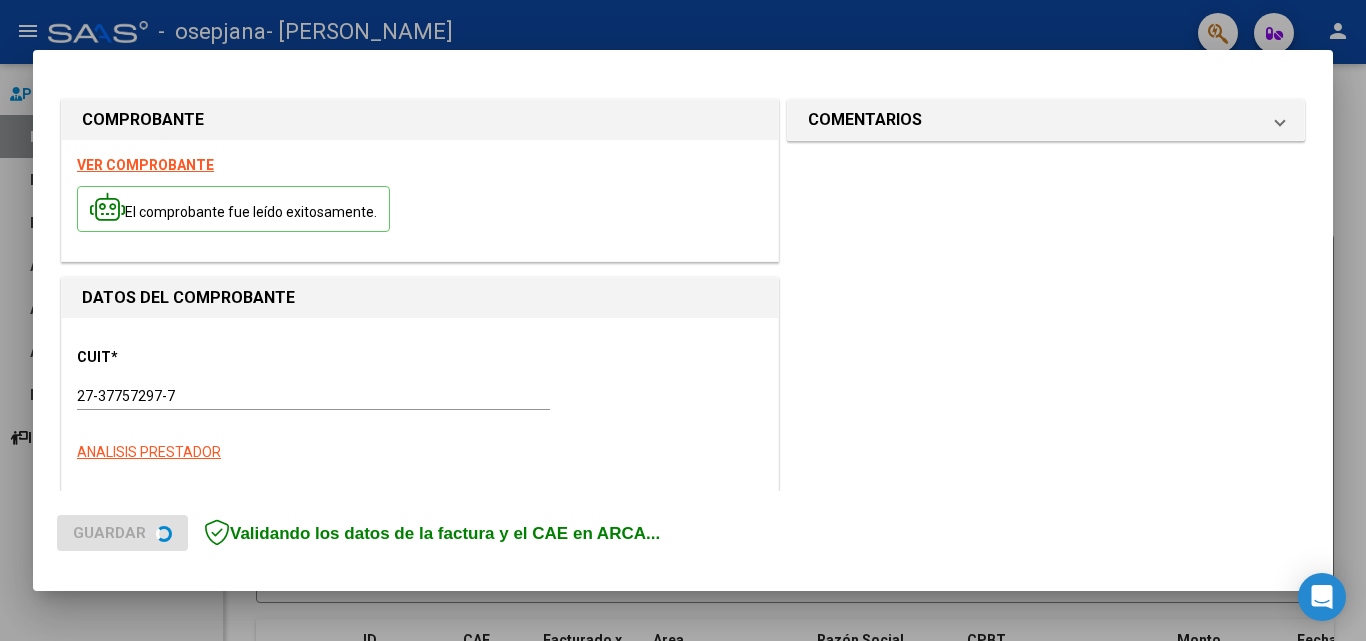 click on "COMENTARIOS Comentarios del Prestador / Gerenciador:" at bounding box center (1046, 895) 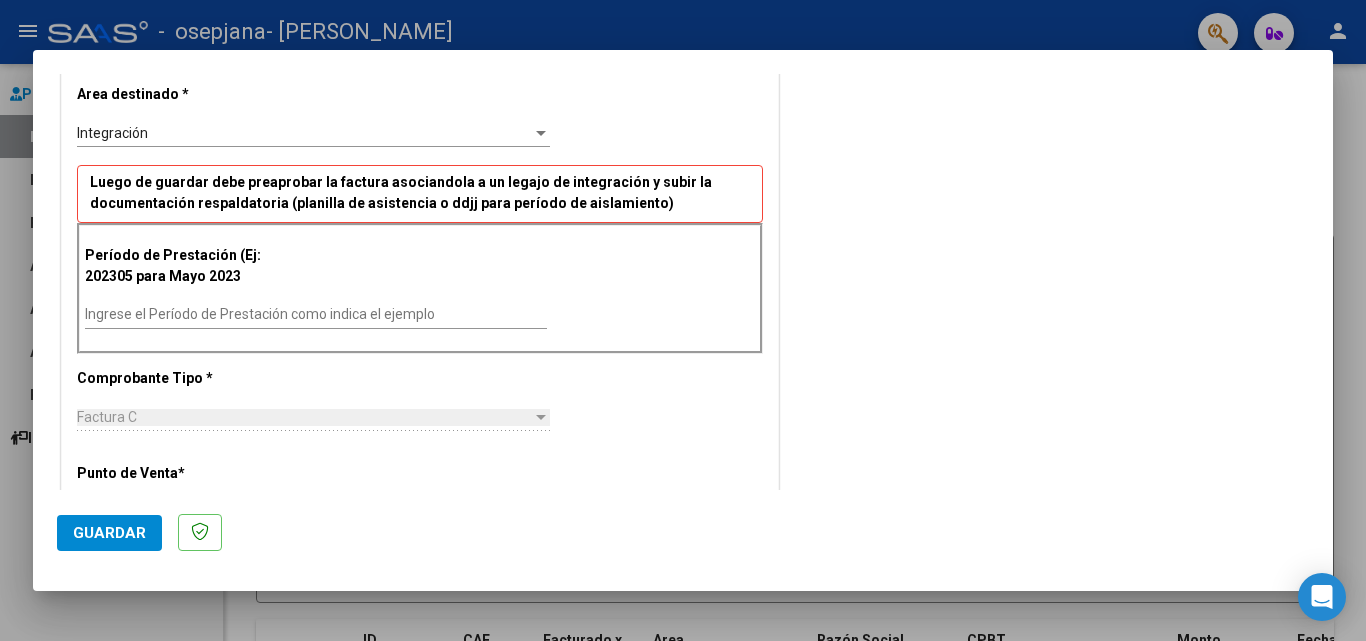 scroll, scrollTop: 436, scrollLeft: 0, axis: vertical 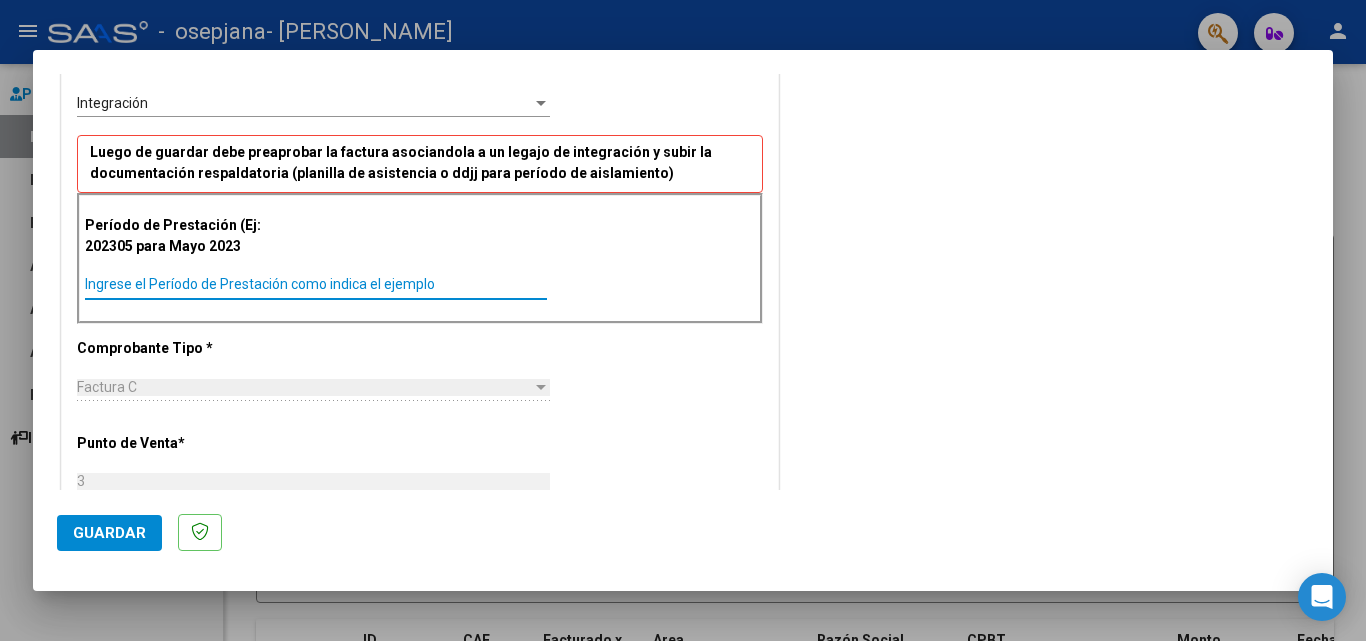 click on "Ingrese el Período de Prestación como indica el ejemplo" at bounding box center [316, 284] 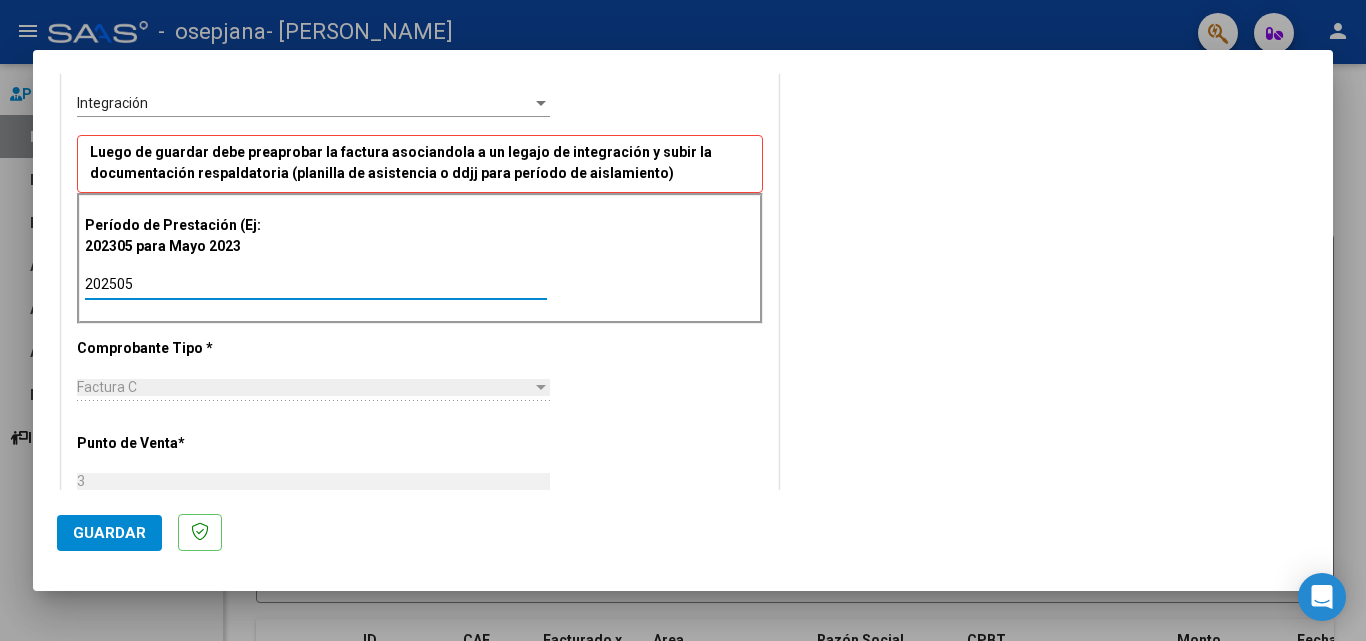 type on "202505" 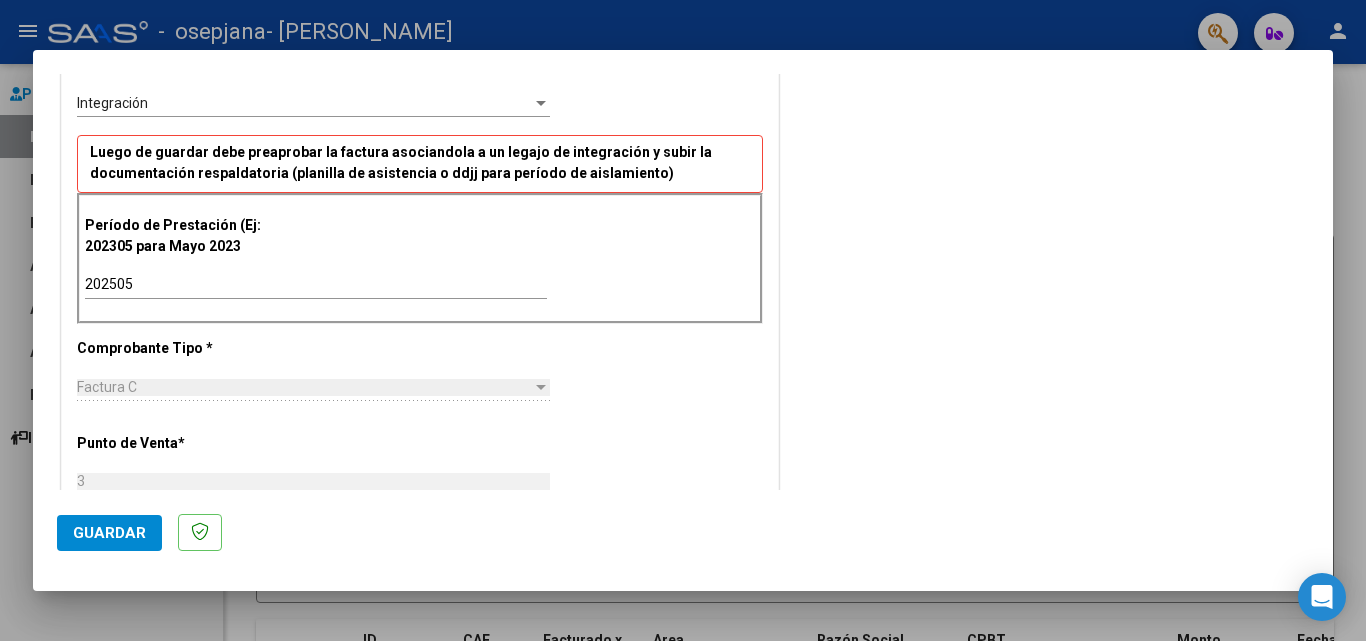 click at bounding box center (683, 320) 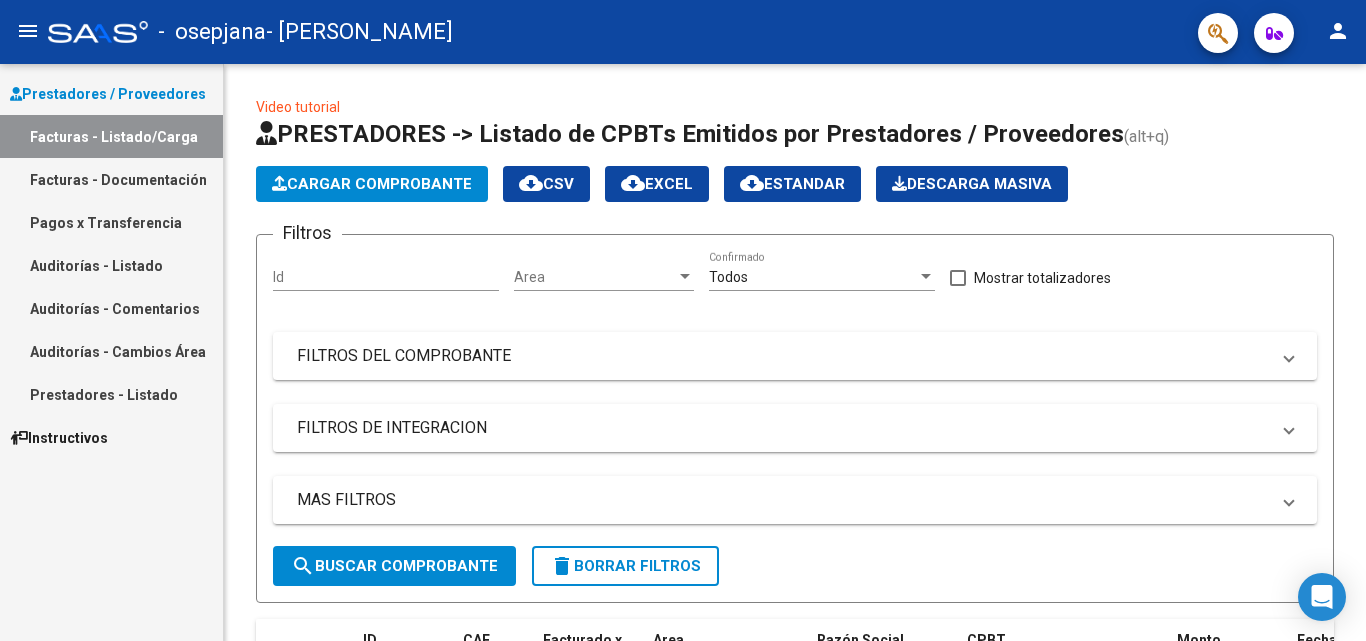 click on "Filtros Id Area Area Todos  Confirmado   Mostrar totalizadores   FILTROS DEL COMPROBANTE  Comprobante Tipo Comprobante Tipo Start date – Fec. Comprobante Desde / Hasta Días Emisión Desde(cant. días) Días Emisión Hasta(cant. días) CUIT / Razón Social Pto. Venta Nro. Comprobante Código SSS CAE Válido CAE Válido Todos  Cargado Módulo Hosp. Todos  Tiene facturacion Apócrifa Hospital Refes  FILTROS DE INTEGRACION  Período De Prestación Campos del Archivo de Rendición Devuelto x SSS (dr_envio) Todos  Rendido x SSS (dr_envio) Tipo de Registro Tipo de Registro Período Presentación Período Presentación Campos del Legajo Asociado (preaprobación) Afiliado Legajo (cuil/nombre) Todos  Solo facturas preaprobadas  MAS FILTROS  Todos  Con Doc. Respaldatoria Todos  Con Trazabilidad Todos  Asociado a Expediente Sur Auditoría Auditoría Auditoría Id Start date – Auditoría Confirmada Desde / Hasta Start date – Fec. Rec. Desde / Hasta Start date – Fec. Creado Desde / Hasta Start date – Op Estado" 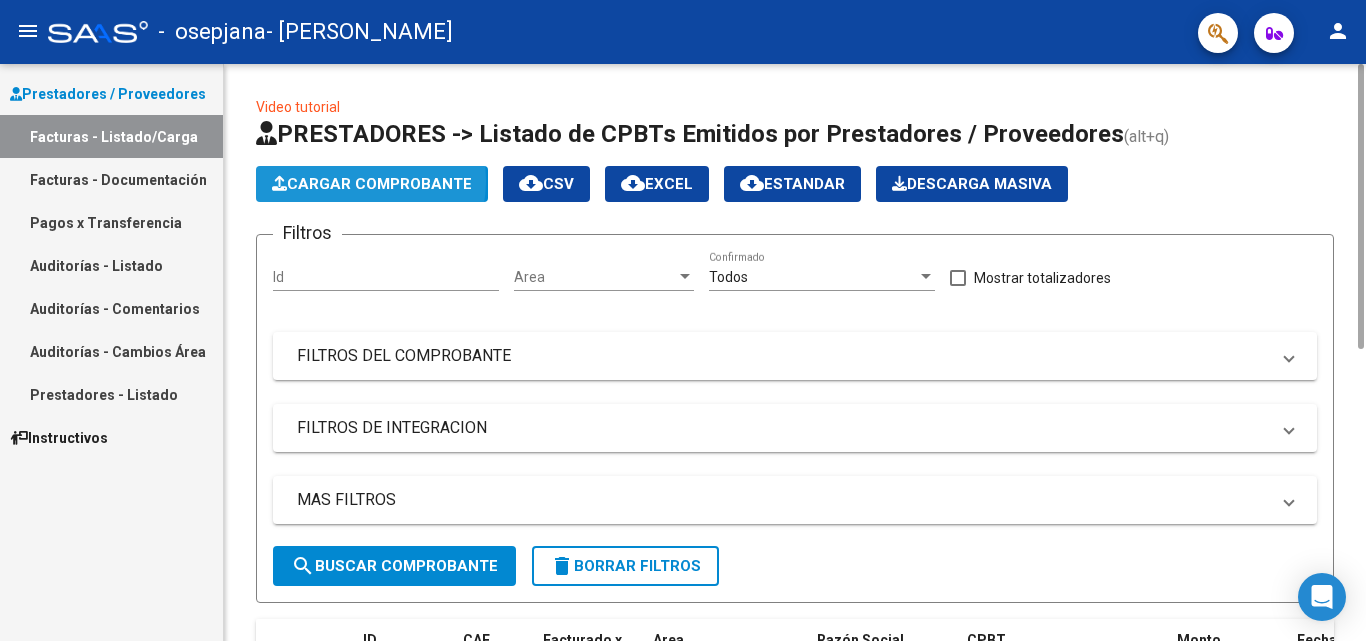 click on "Cargar Comprobante" 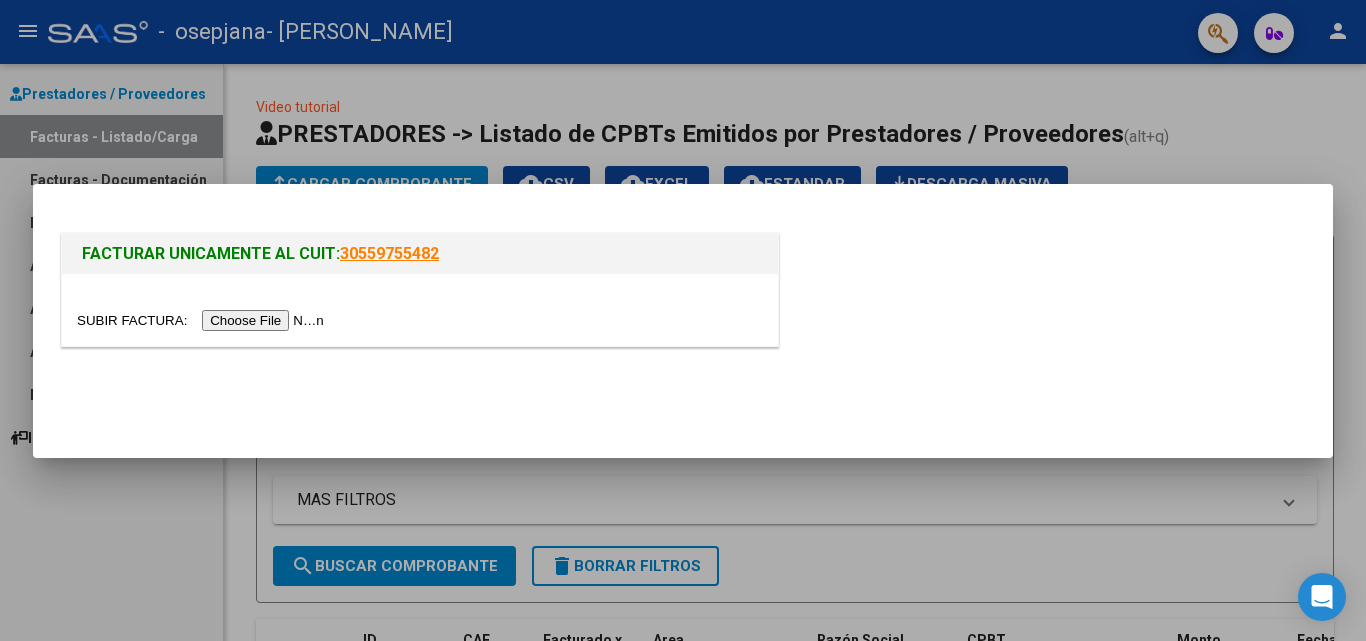 click at bounding box center [203, 320] 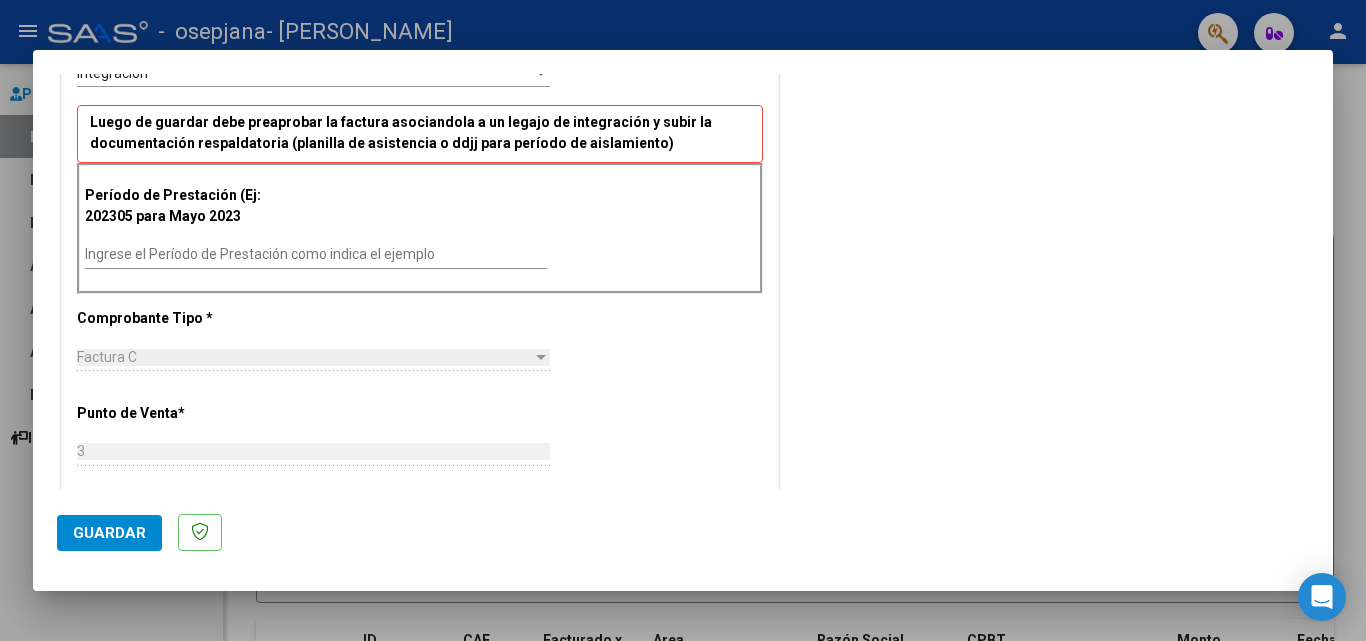 scroll, scrollTop: 475, scrollLeft: 0, axis: vertical 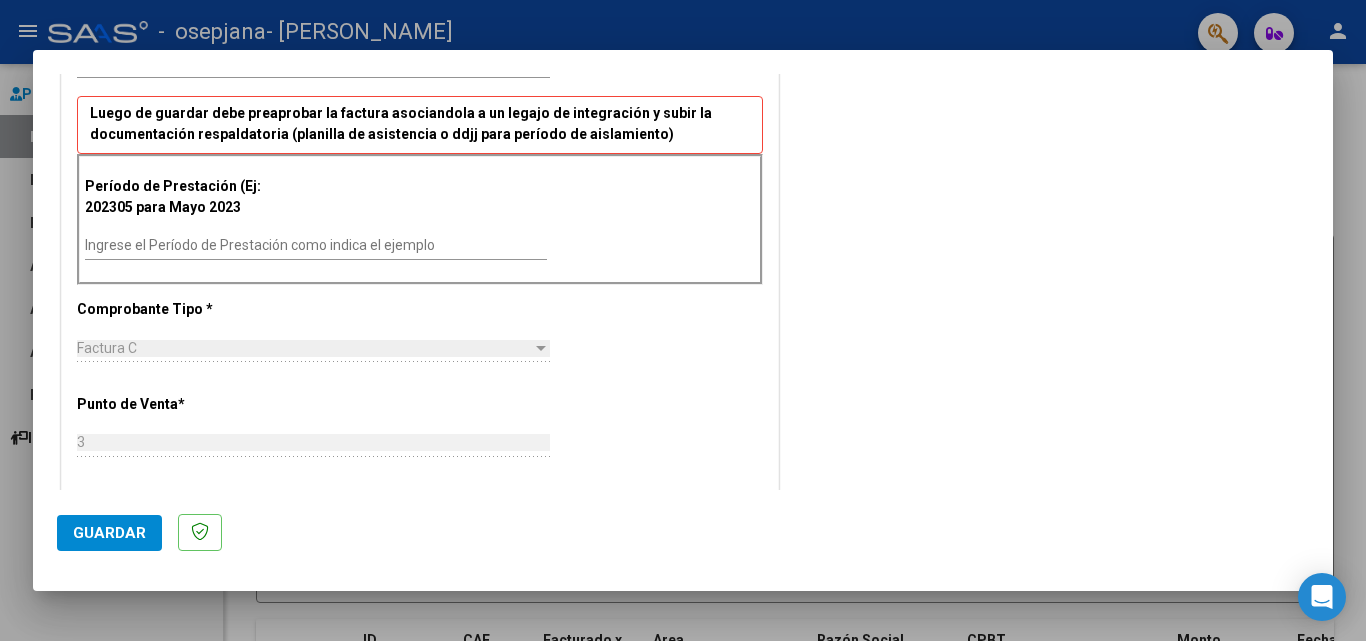 click on "Ingrese el Período de Prestación como indica el ejemplo" at bounding box center [316, 245] 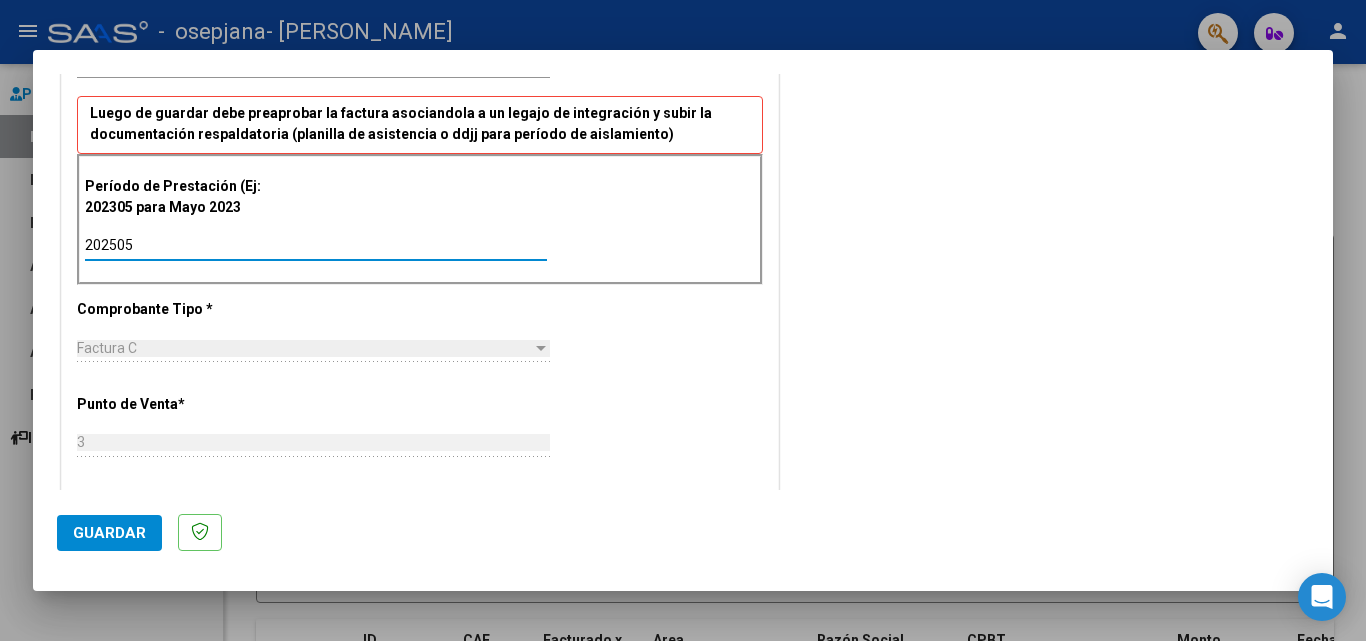 type on "202505" 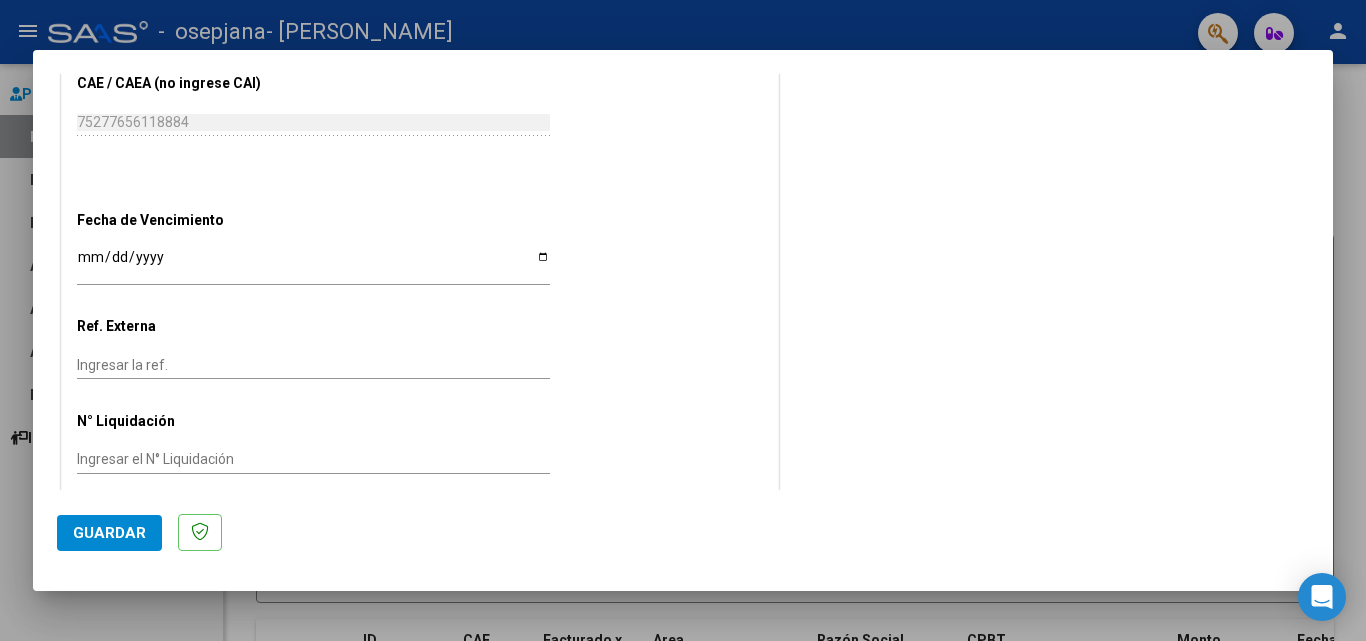scroll, scrollTop: 1205, scrollLeft: 0, axis: vertical 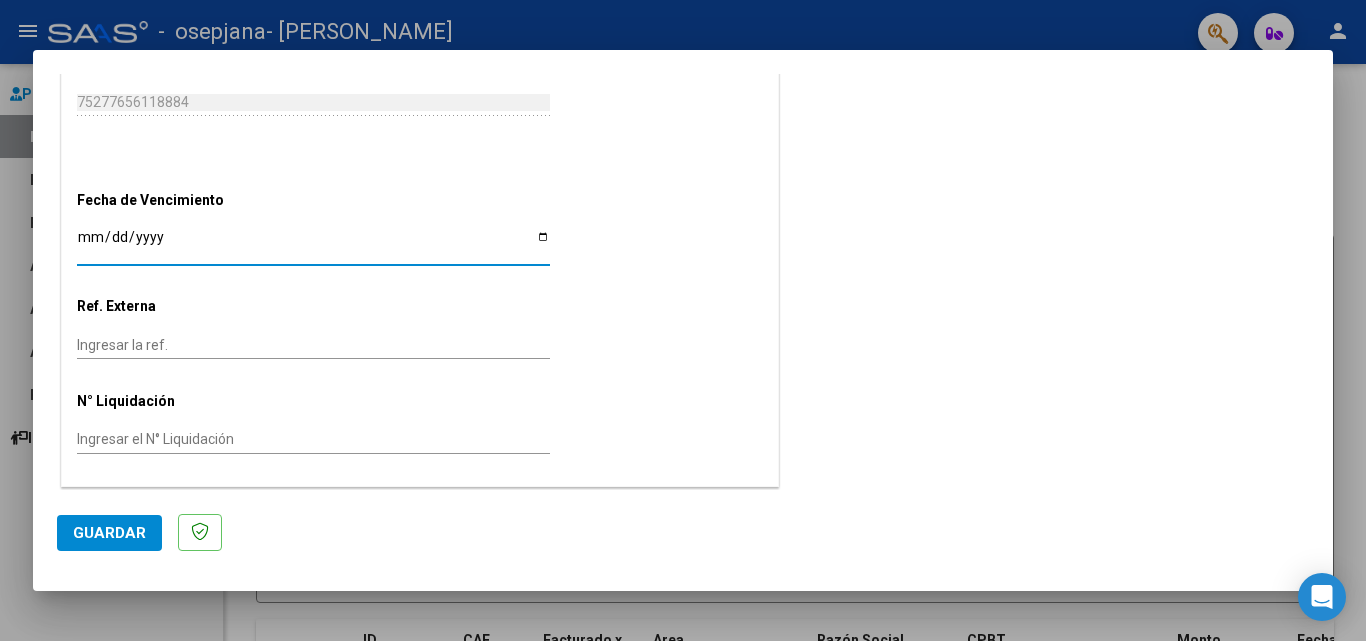 click on "Ingresar la fecha" at bounding box center (313, 244) 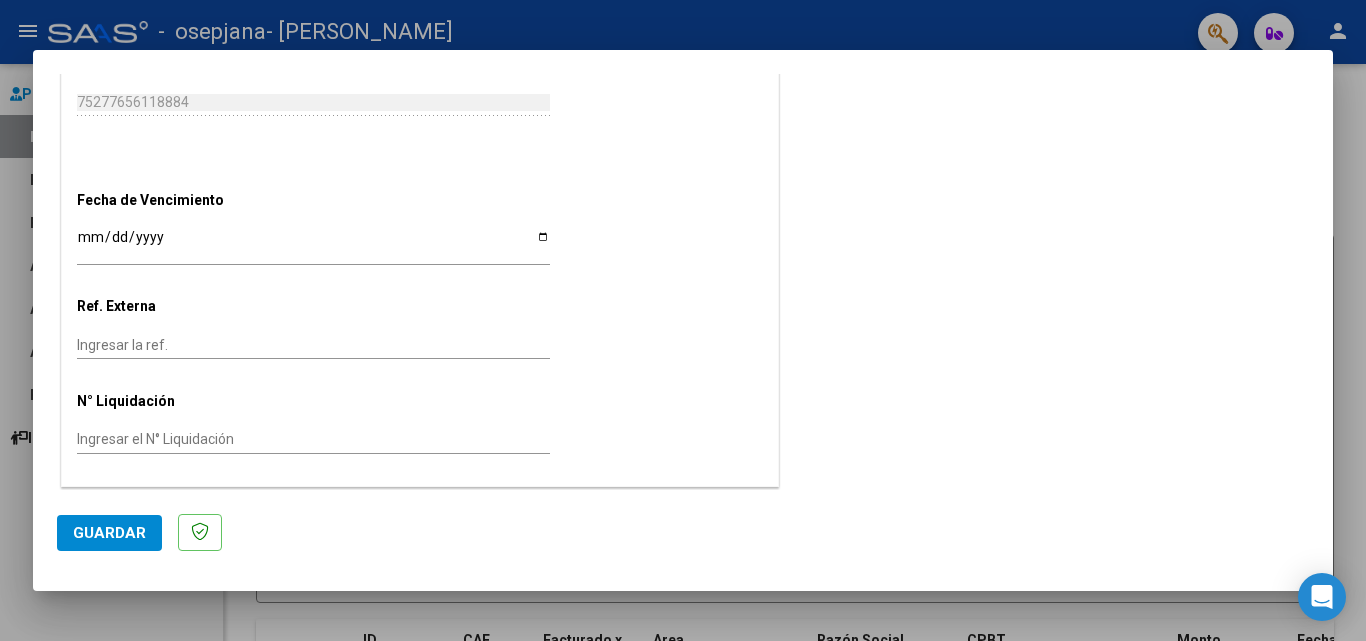 click on "CUIT  *   27-37757297-7 Ingresar CUIT  ANALISIS PRESTADOR  Area destinado * Integración Seleccionar Area Luego de guardar debe preaprobar la factura asociandola a un legajo de integración y subir la documentación respaldatoria (planilla de asistencia o ddjj para período de aislamiento)  Período de Prestación (Ej: 202305 para [DATE]    202505 Ingrese el Período de Prestación como indica el ejemplo   Comprobante Tipo * Factura C Seleccionar Tipo Punto de Venta  *   3 Ingresar el Nro.  Número  *   315 Ingresar el Nro.  Monto  *   $ 98.964,88 Ingresar el monto  [GEOGRAPHIC_DATA].  *   [DATE] Ingresar la fecha  CAE / CAEA (no ingrese CAI)    75277656118884 Ingresar el CAE o CAEA (no ingrese CAI)  Fecha de Vencimiento    [DATE] Ingresar la fecha  Ref. Externa    Ingresar la ref.  N° Liquidación    Ingresar el N° Liquidación" at bounding box center [420, -201] 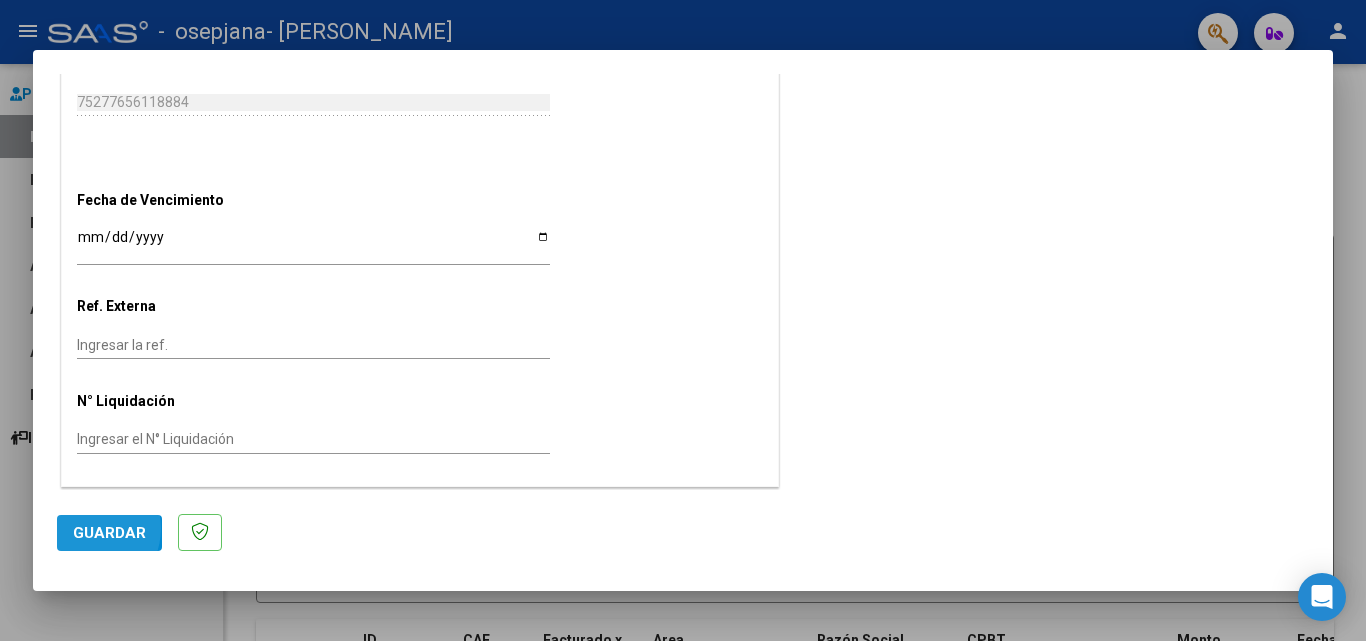 click on "Guardar" 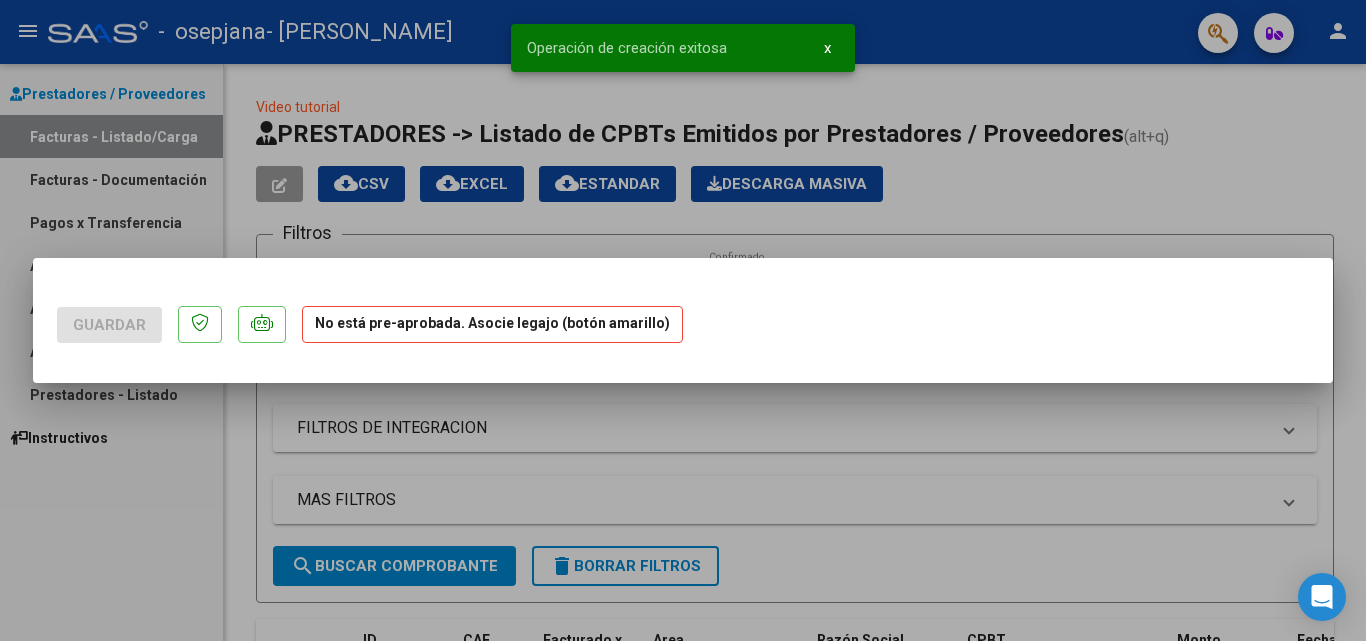 scroll, scrollTop: 0, scrollLeft: 0, axis: both 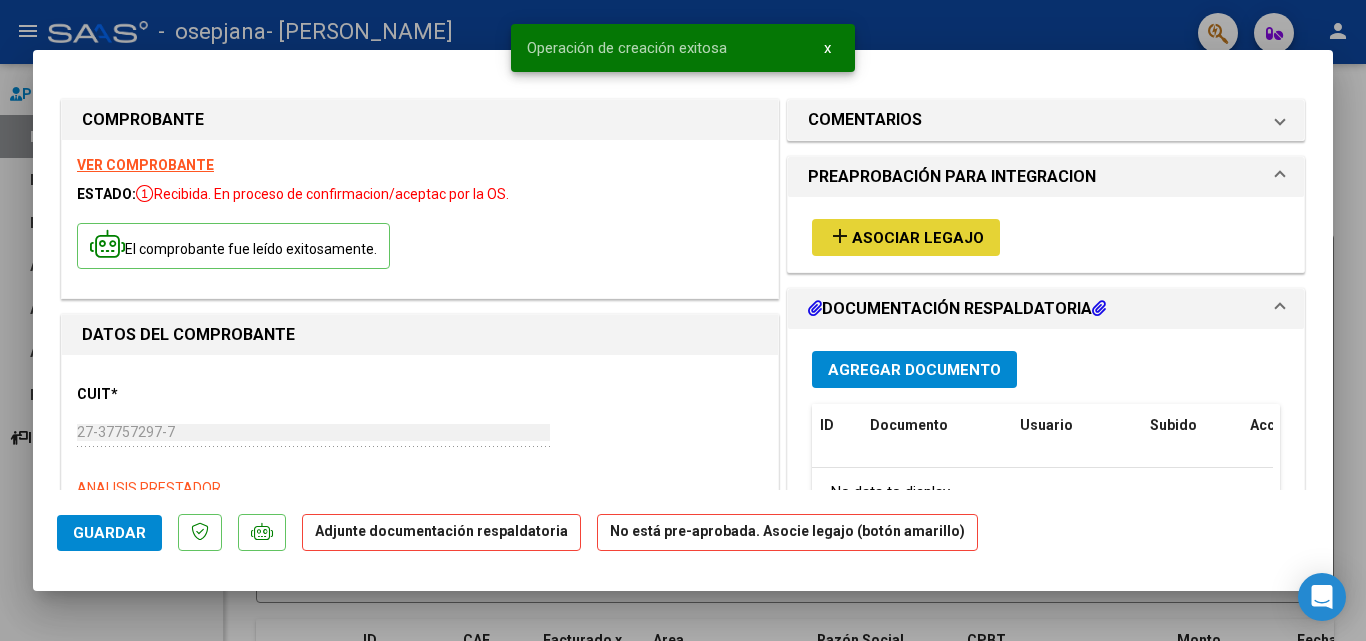 click on "add Asociar Legajo" at bounding box center (906, 237) 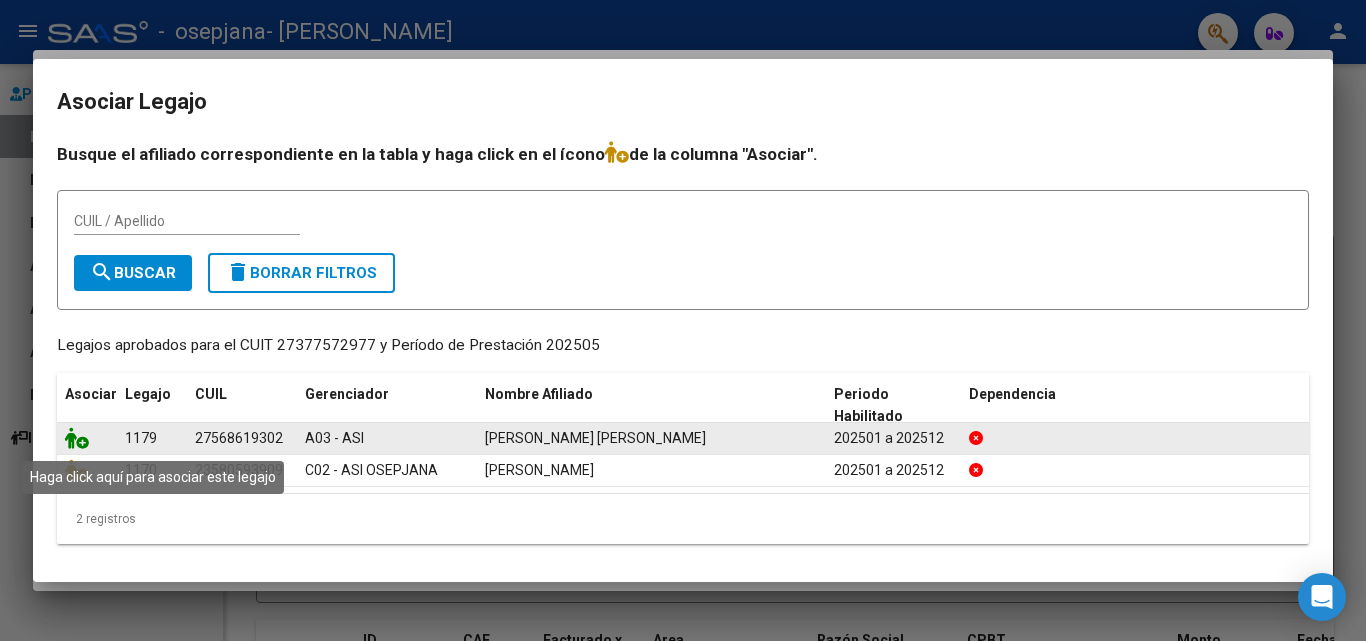 click 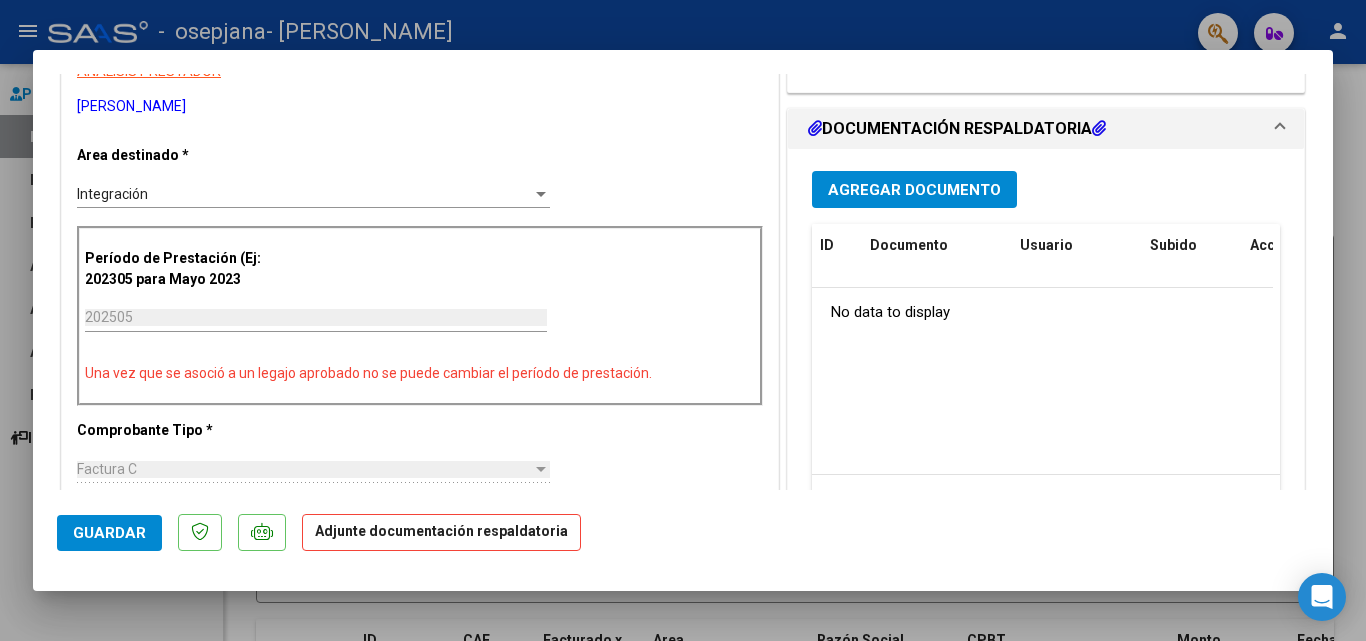 scroll, scrollTop: 386, scrollLeft: 0, axis: vertical 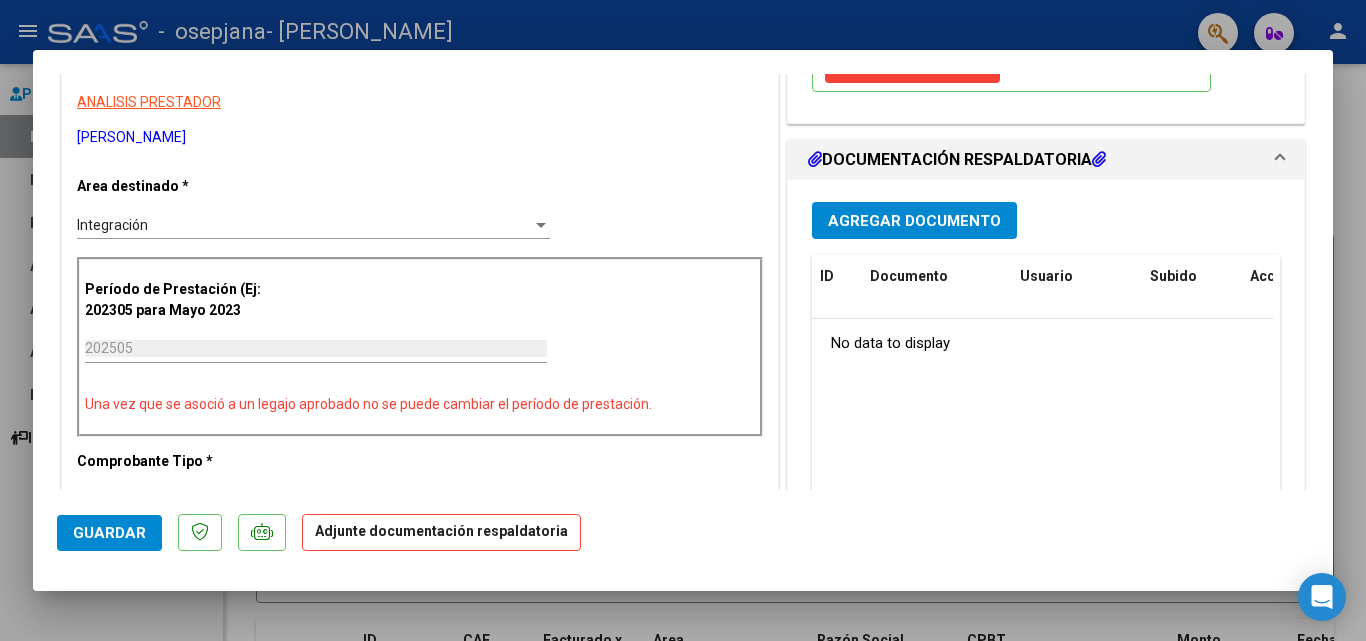 click on "Agregar Documento" at bounding box center (1046, 220) 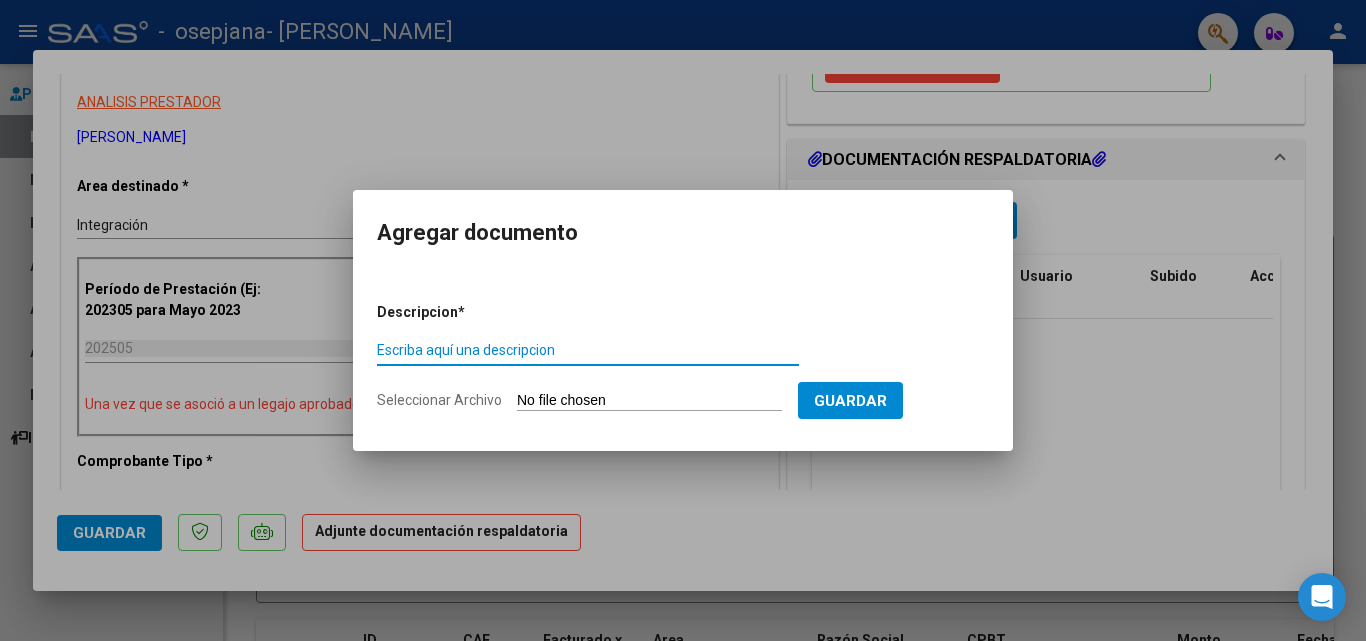 click on "Escriba aquí una descripcion" at bounding box center [588, 350] 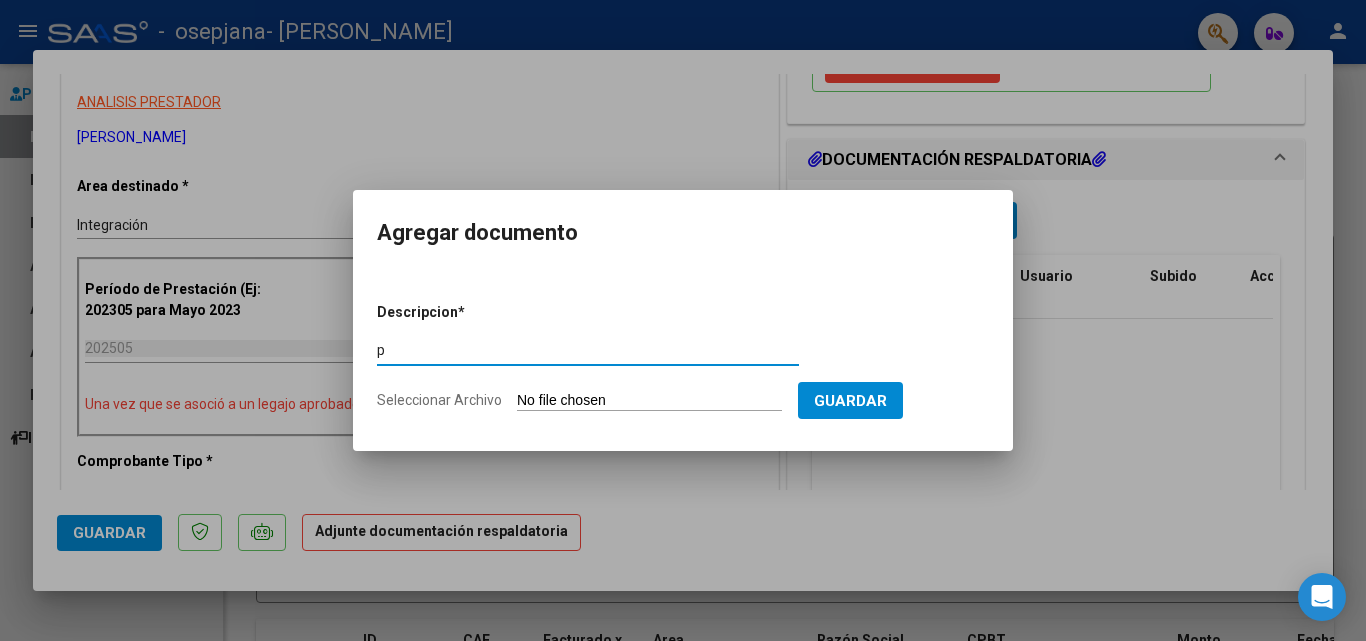 type on "p" 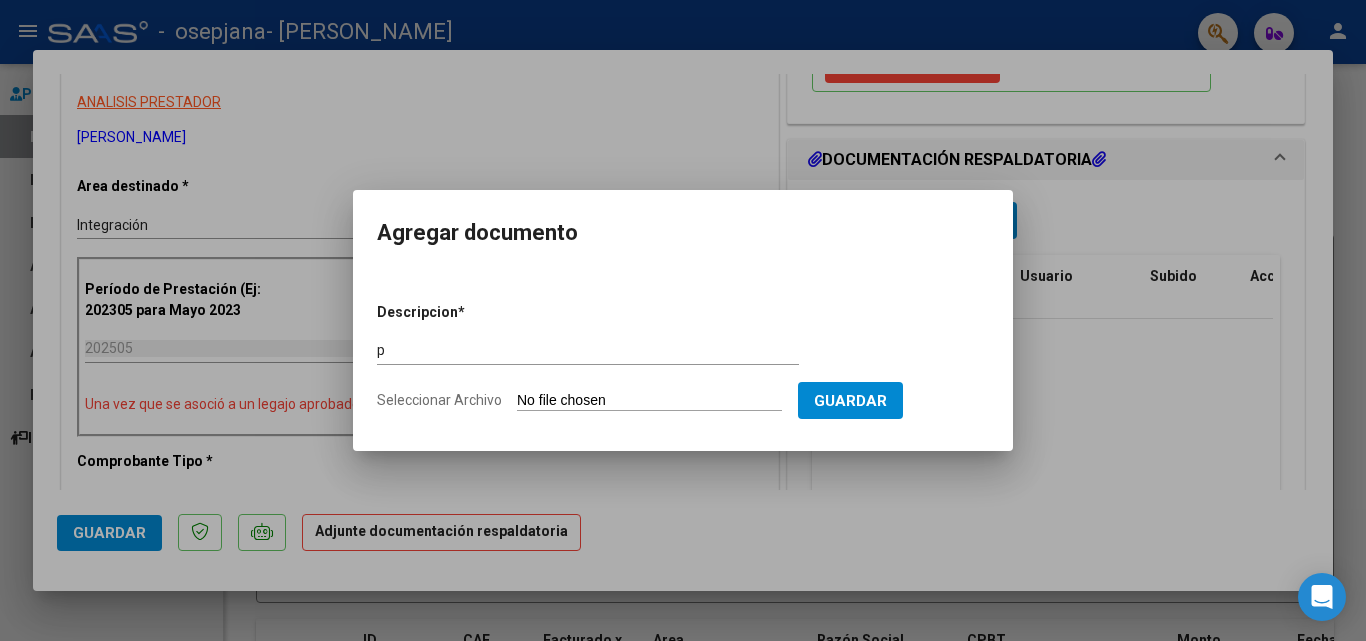 click at bounding box center (683, 320) 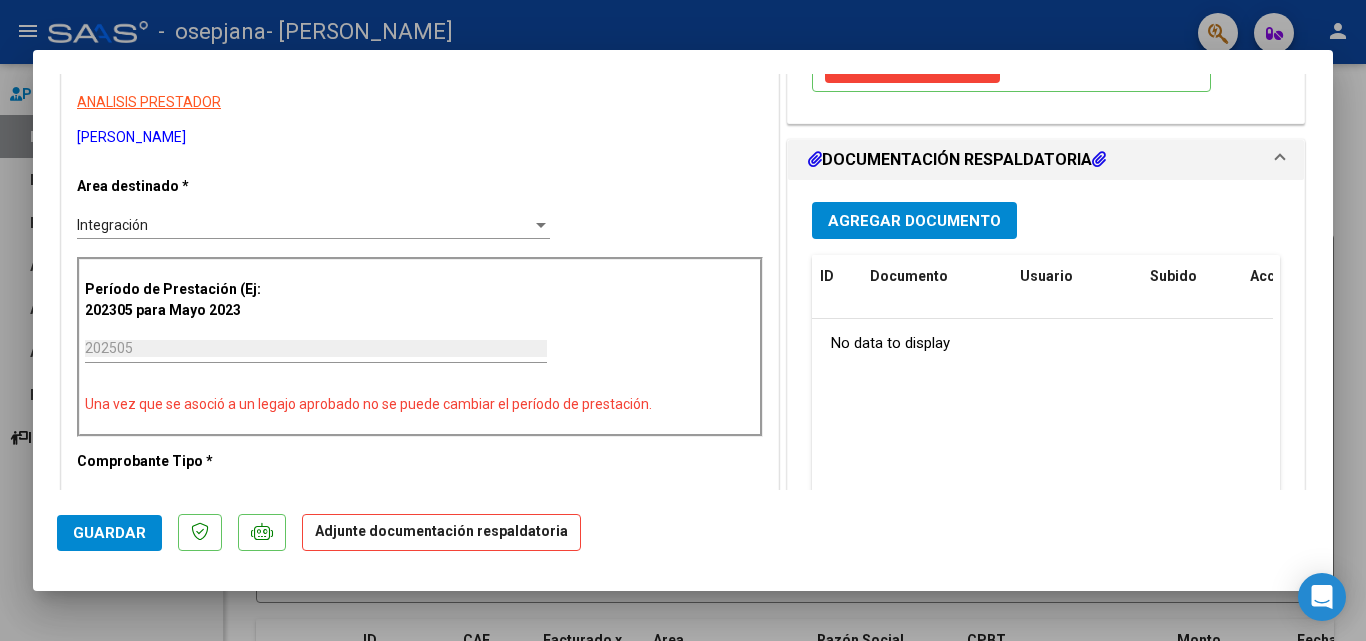 click on "Agregar Documento" at bounding box center (914, 220) 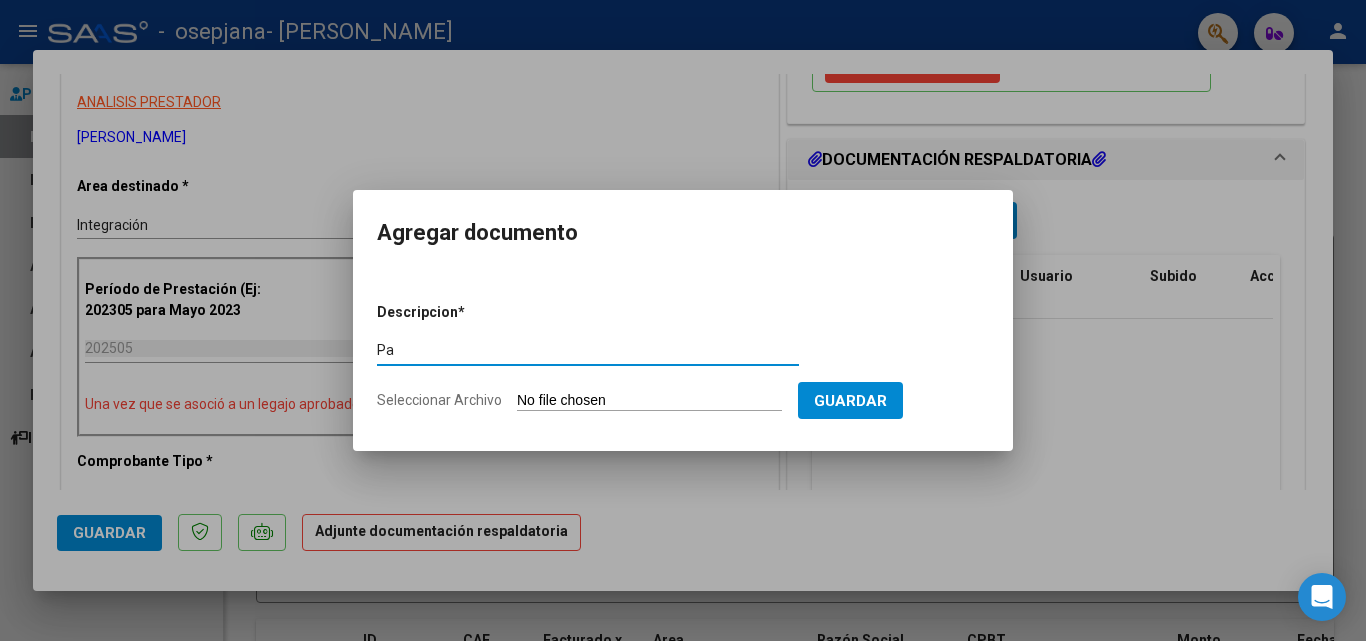 type on "Pa" 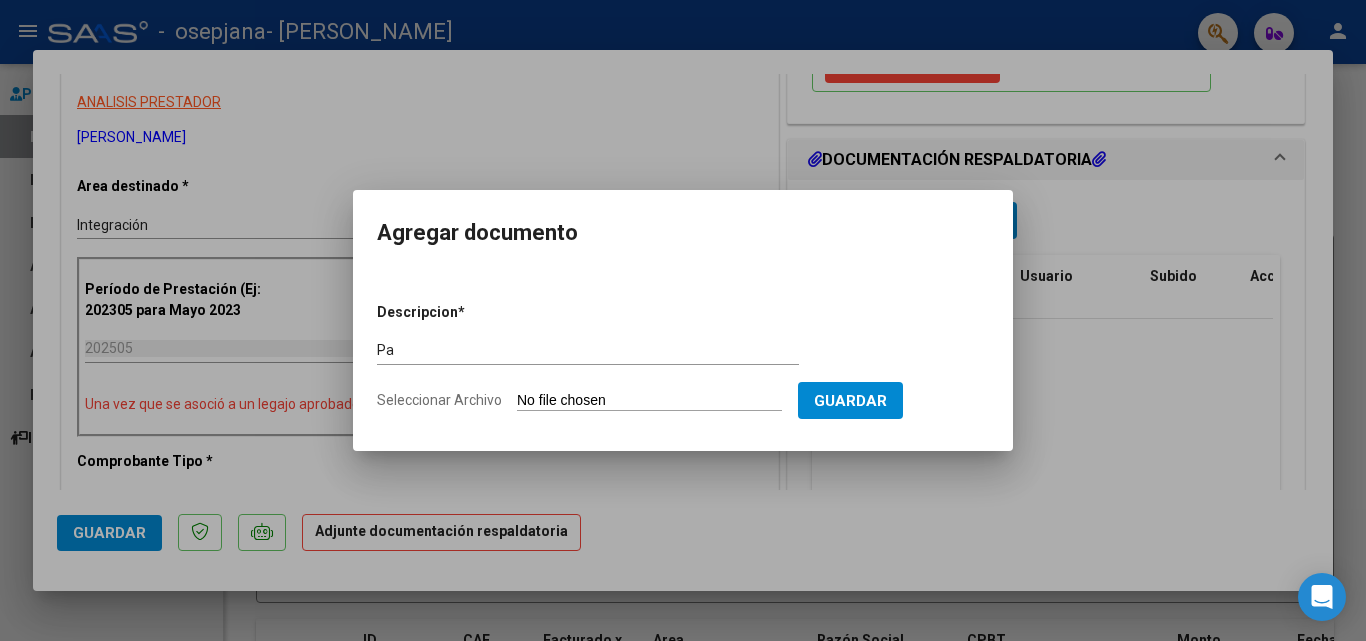 type on "C:\fakepath\PA [PERSON_NAME] (1).pdf" 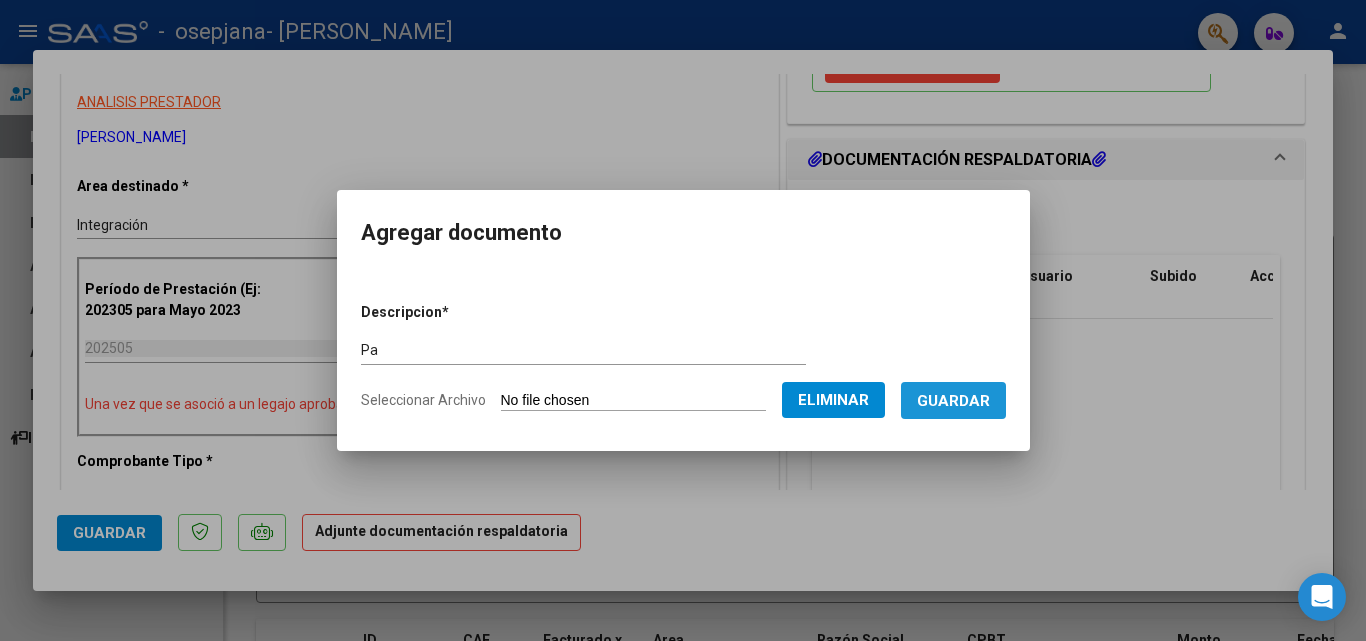 click on "Guardar" at bounding box center [953, 401] 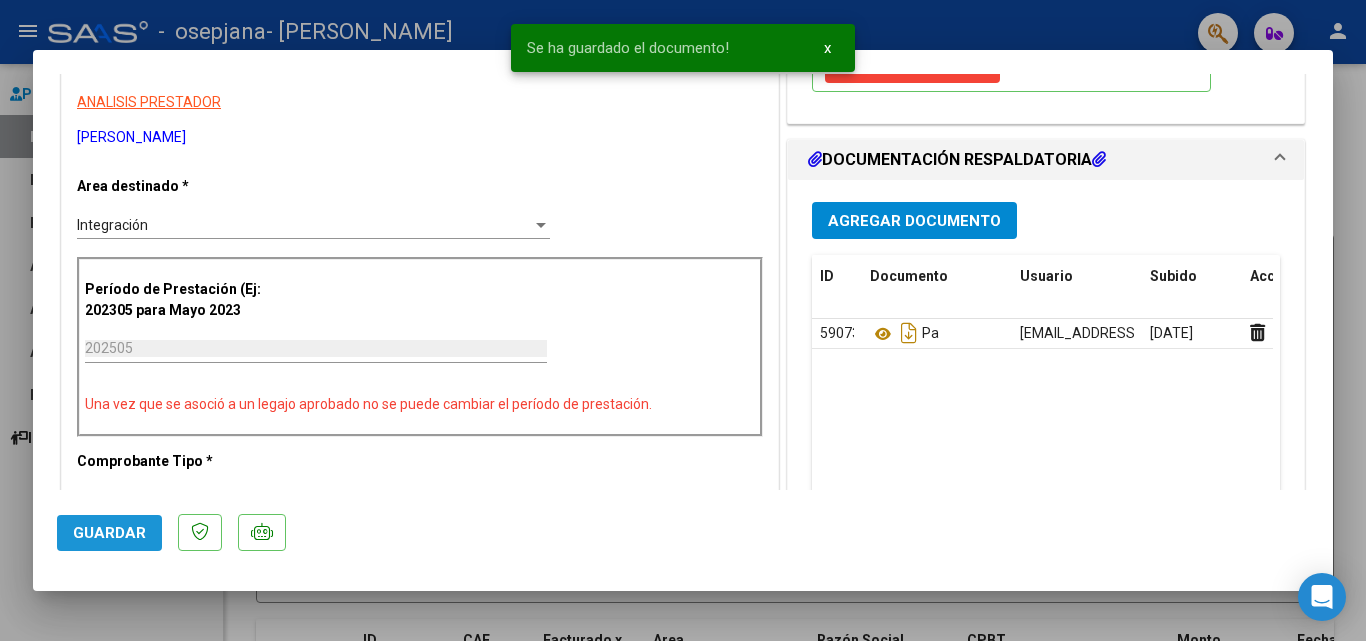 click on "Guardar" 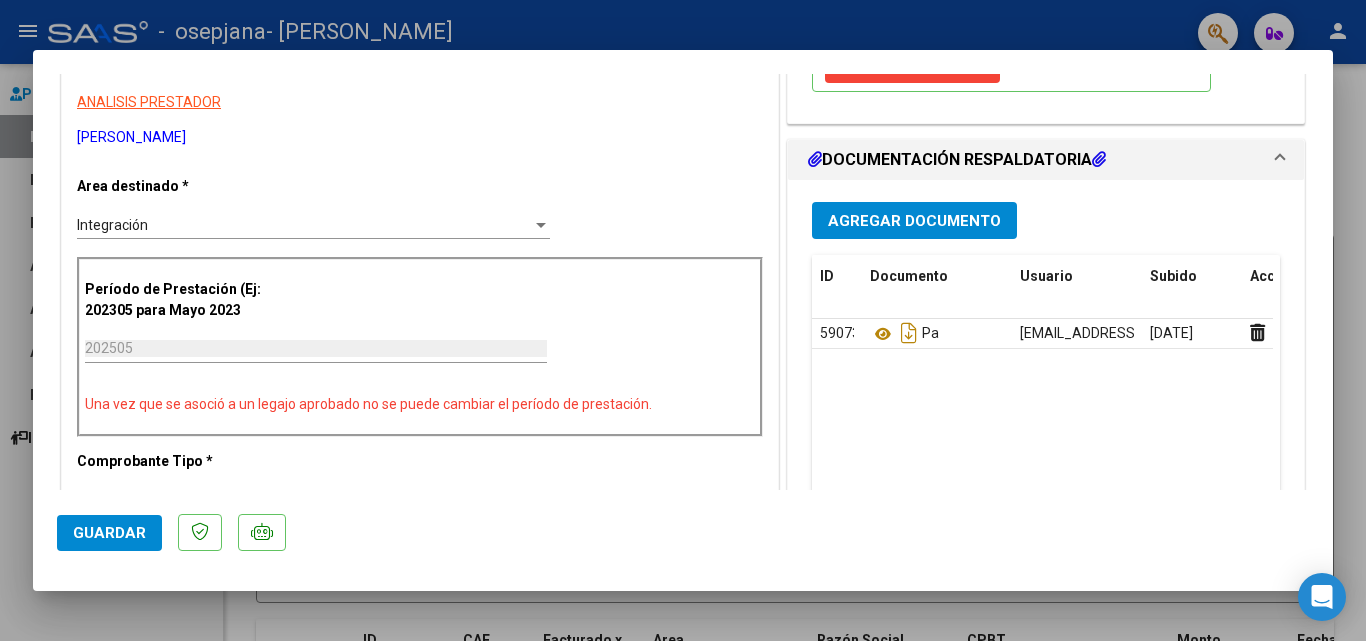 click at bounding box center [683, 320] 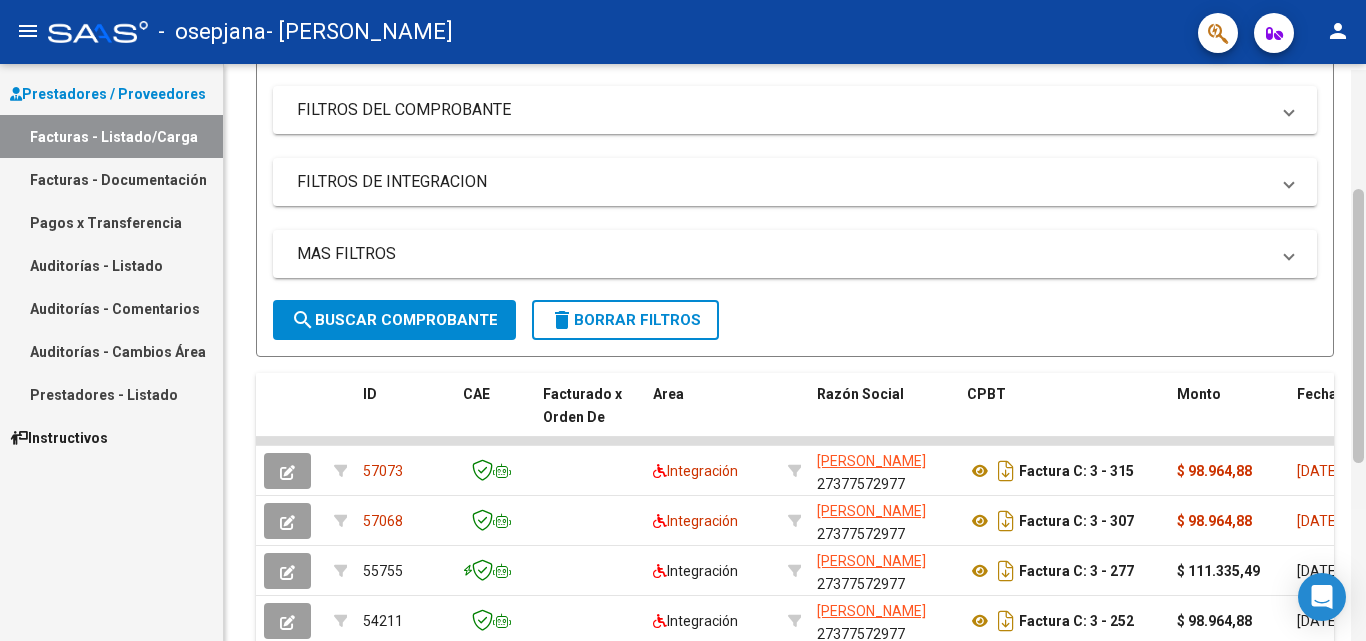 scroll, scrollTop: 252, scrollLeft: 0, axis: vertical 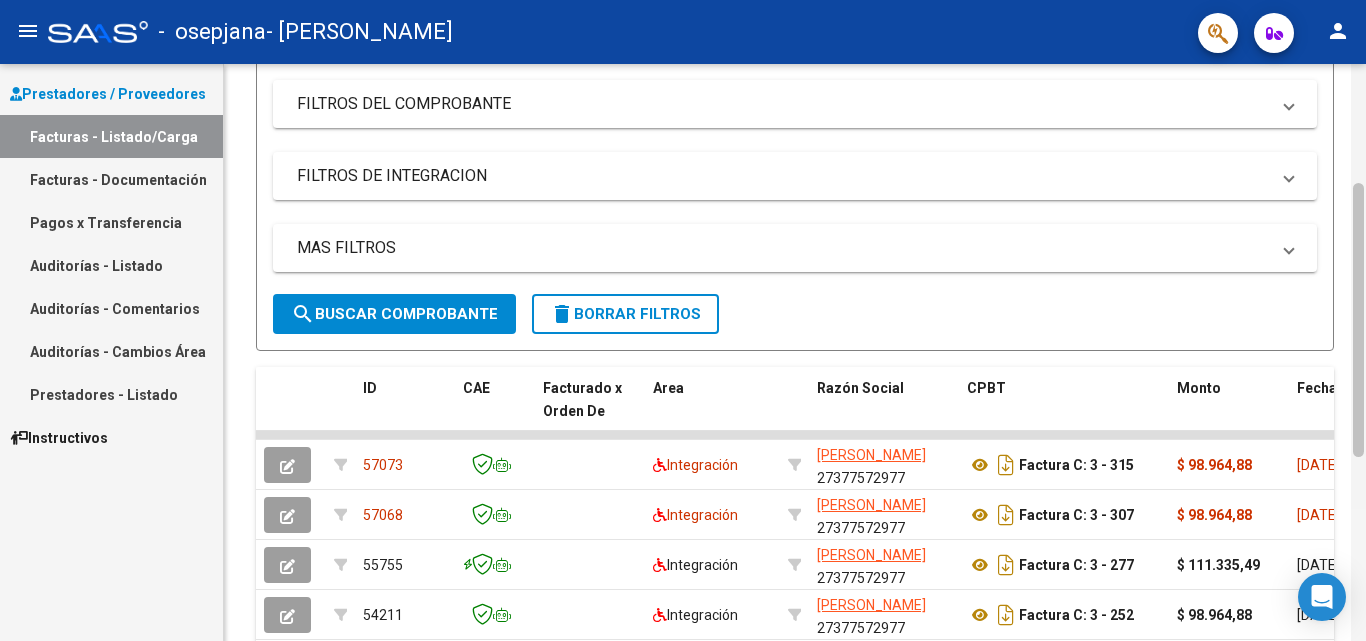 drag, startPoint x: 1354, startPoint y: 309, endPoint x: 1365, endPoint y: 434, distance: 125.48307 